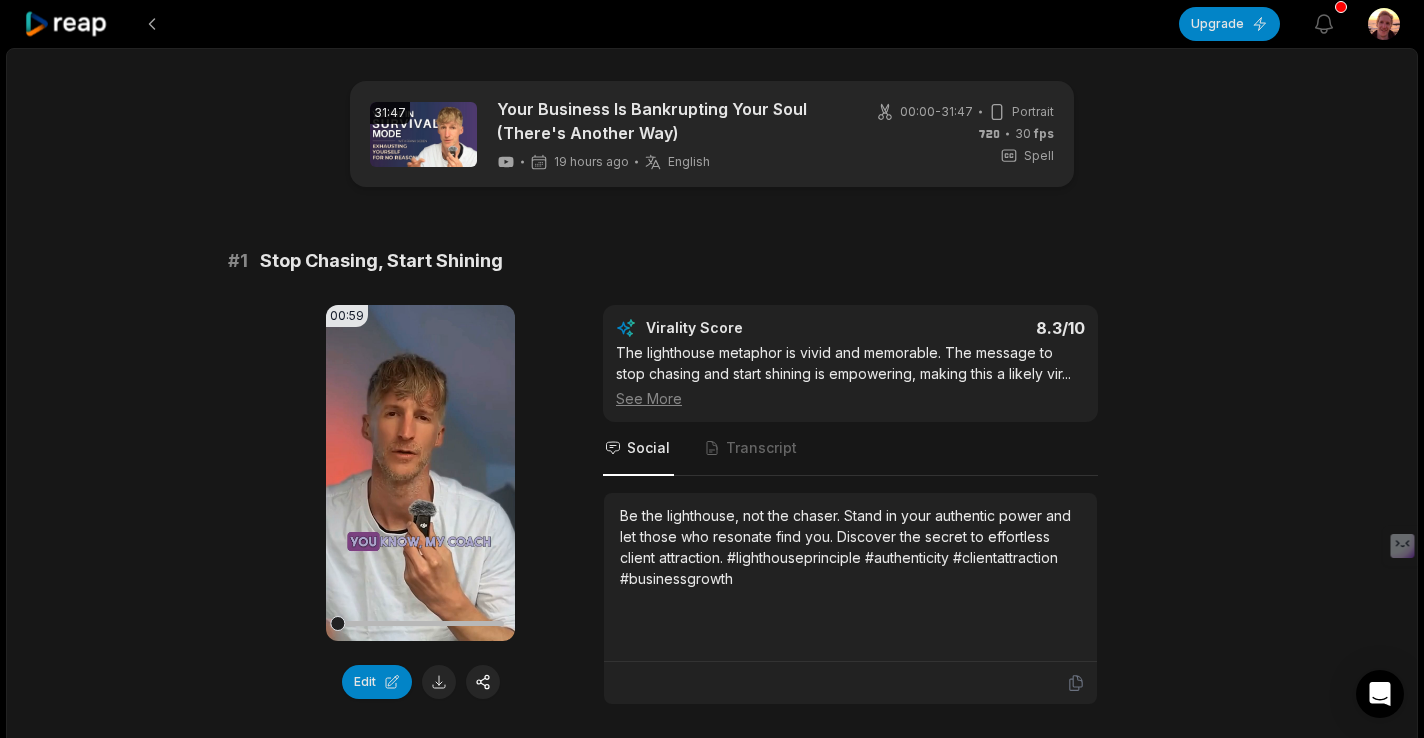 scroll, scrollTop: 0, scrollLeft: 0, axis: both 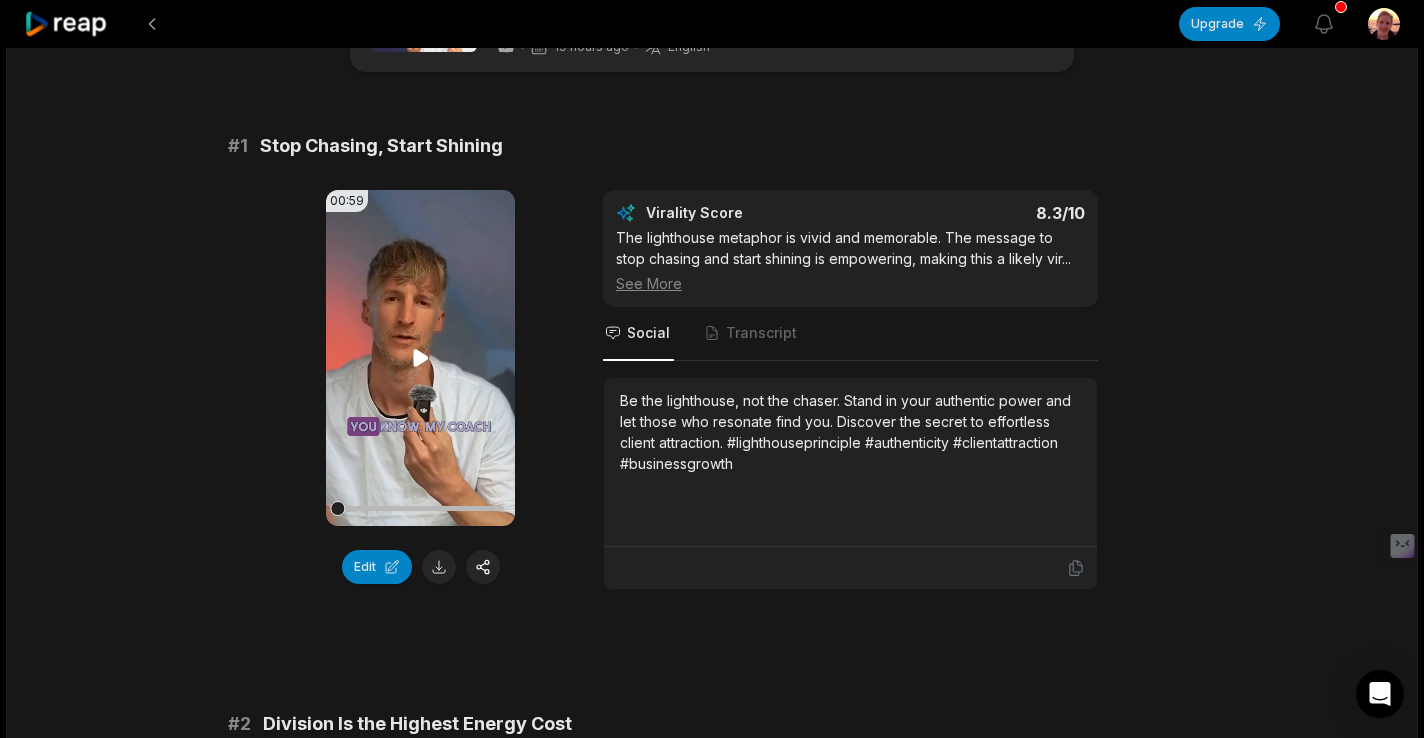 click 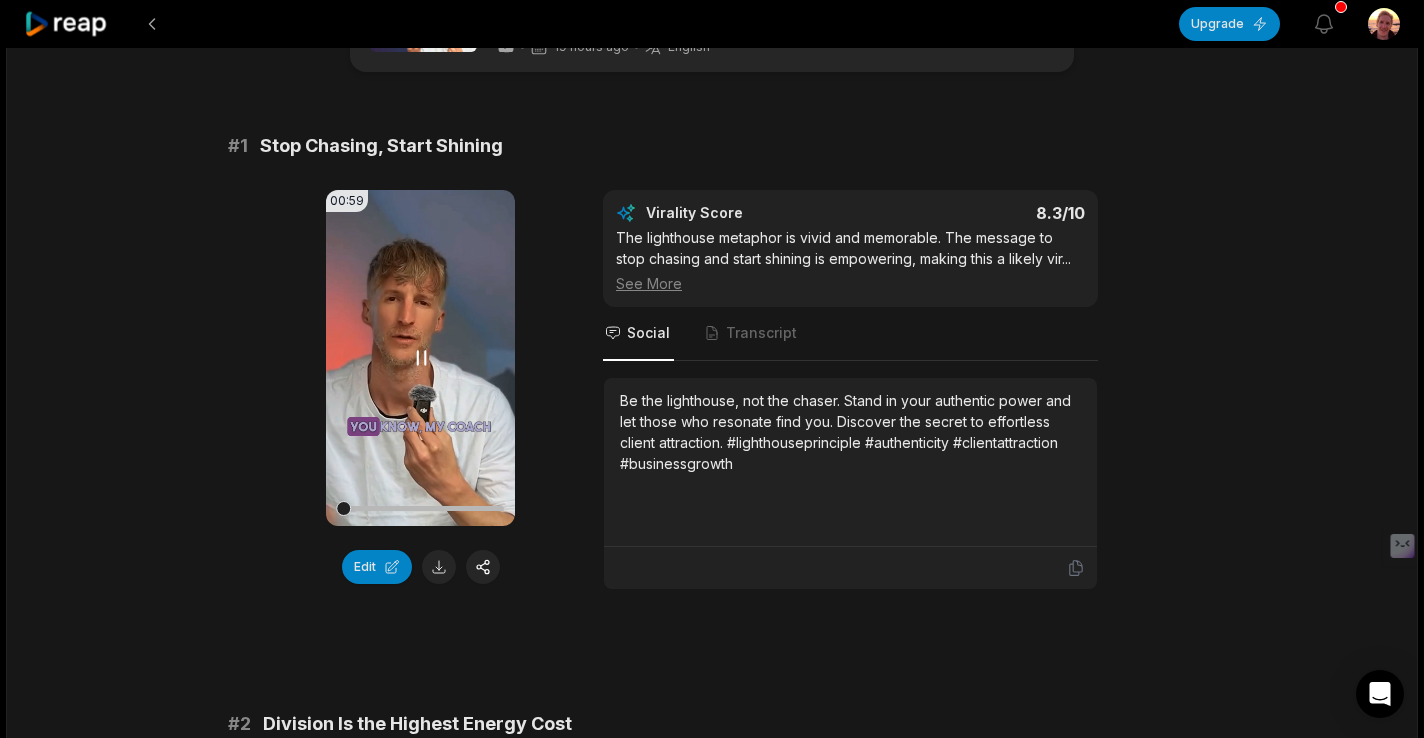 click 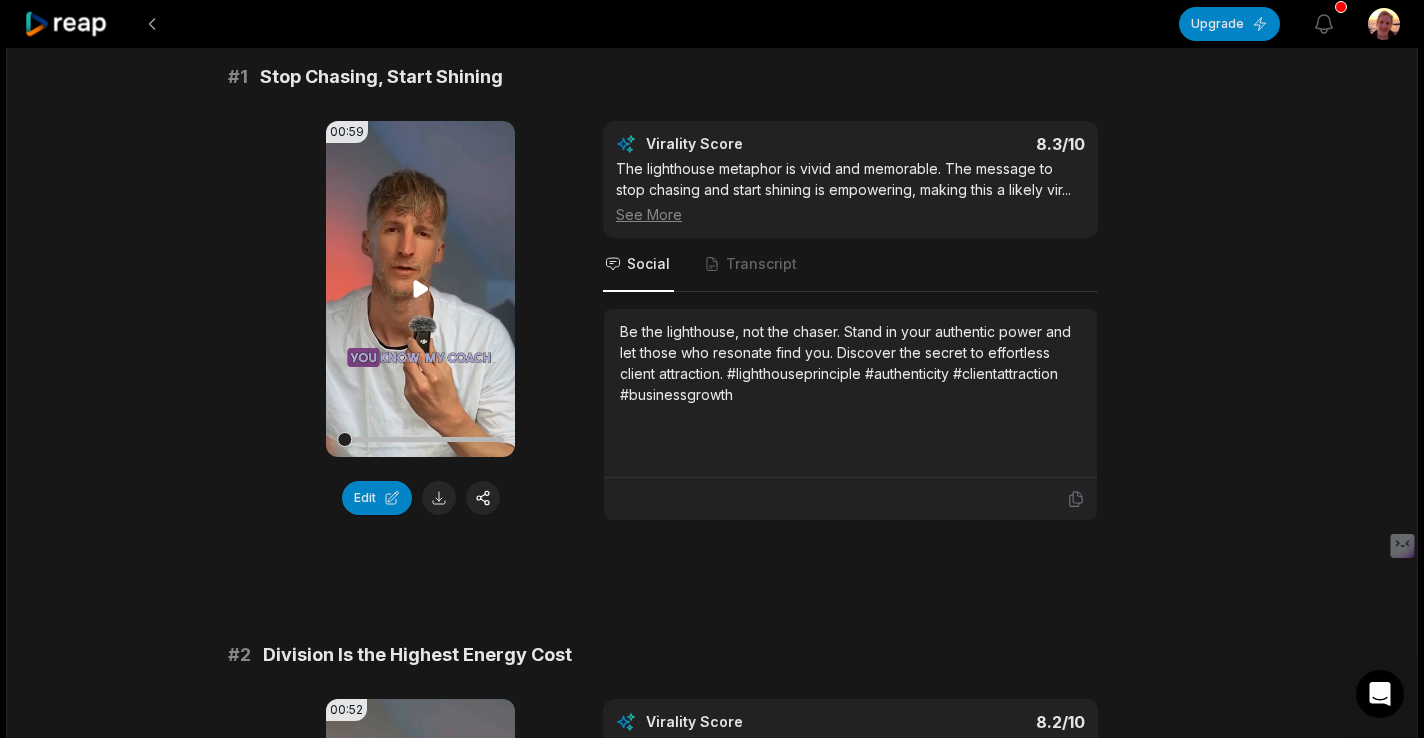 scroll, scrollTop: 189, scrollLeft: 0, axis: vertical 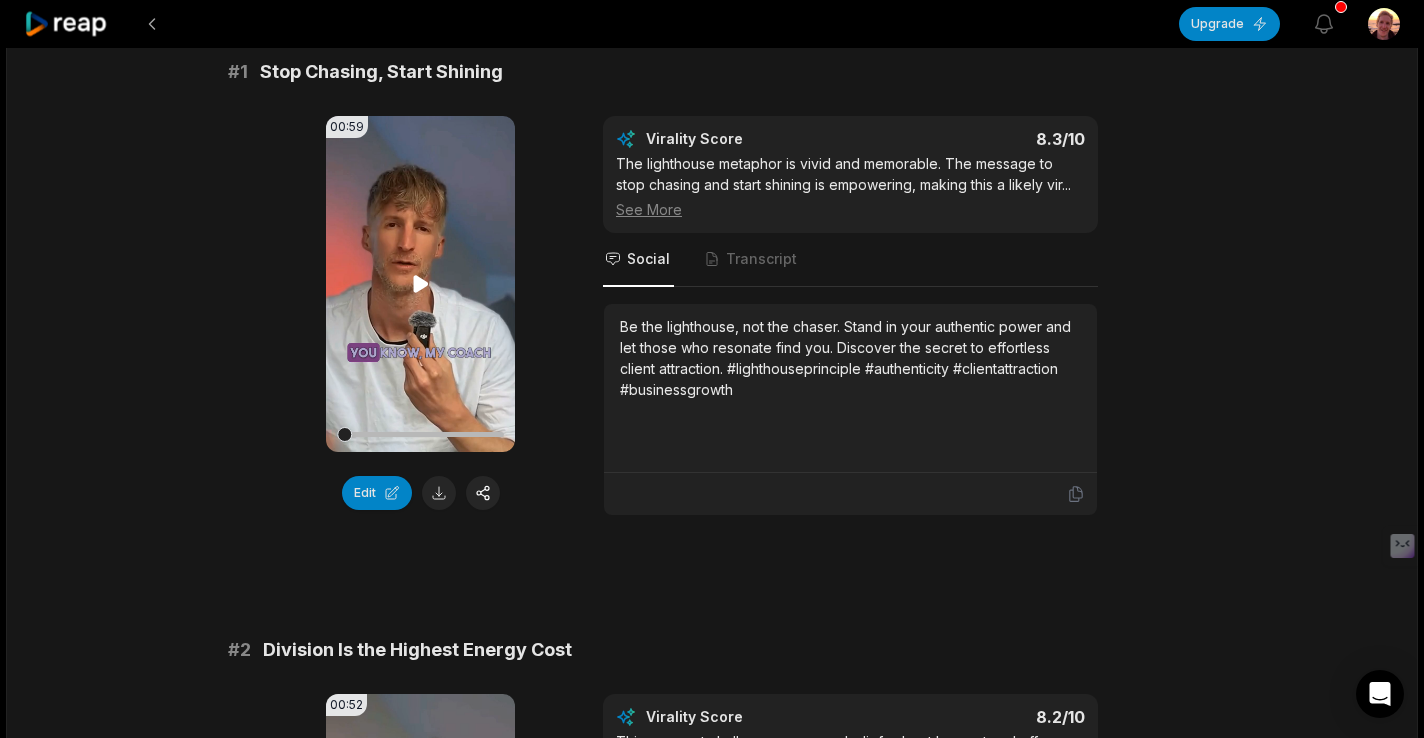 click 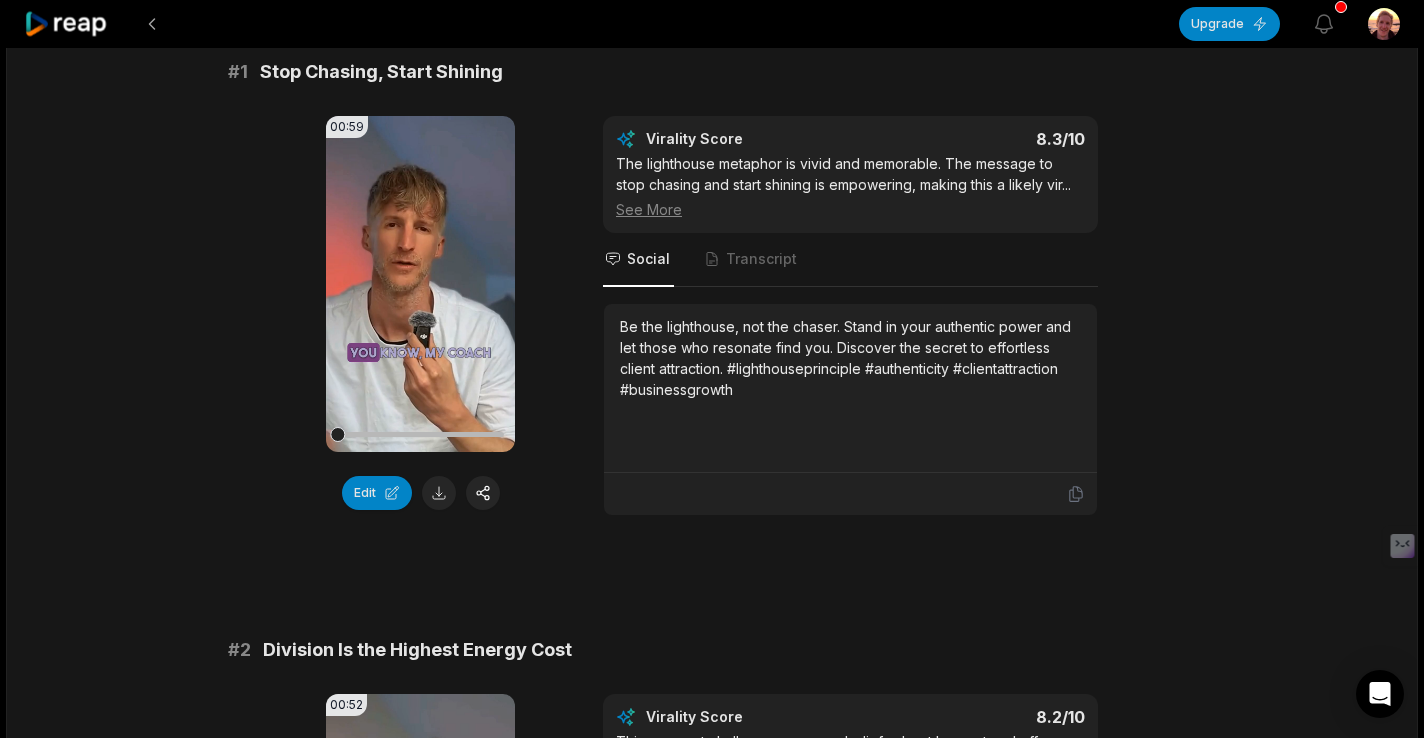 drag, startPoint x: 399, startPoint y: 434, endPoint x: 292, endPoint y: 465, distance: 111.40018 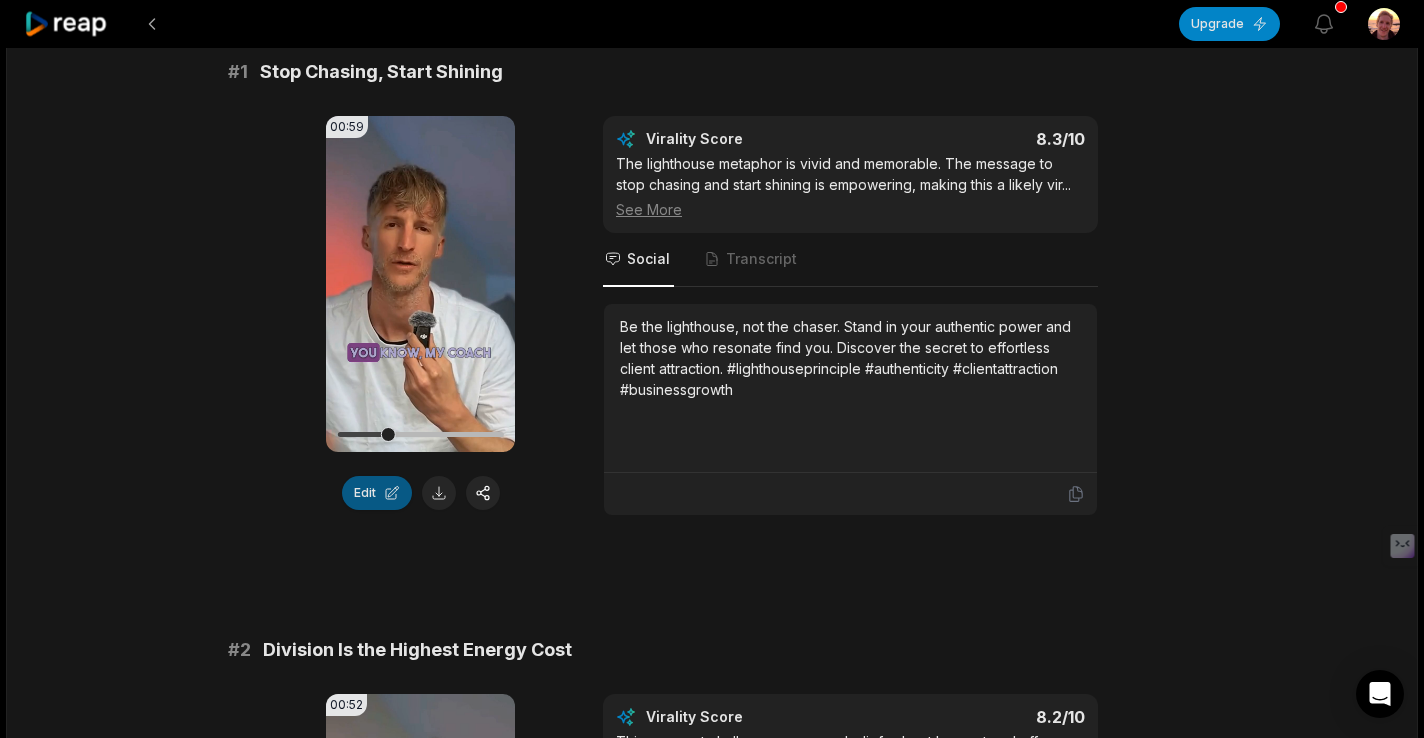 click on "Edit" at bounding box center (377, 493) 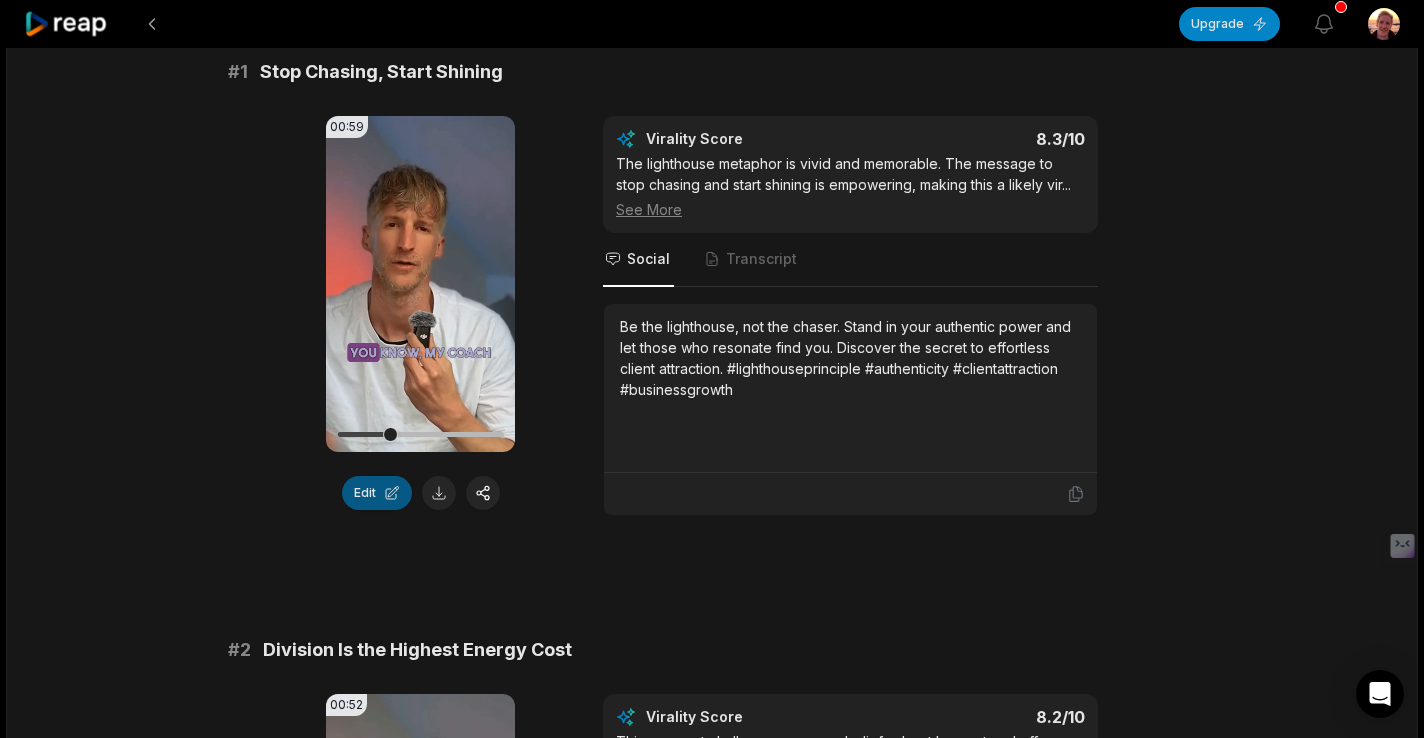 scroll, scrollTop: 0, scrollLeft: 0, axis: both 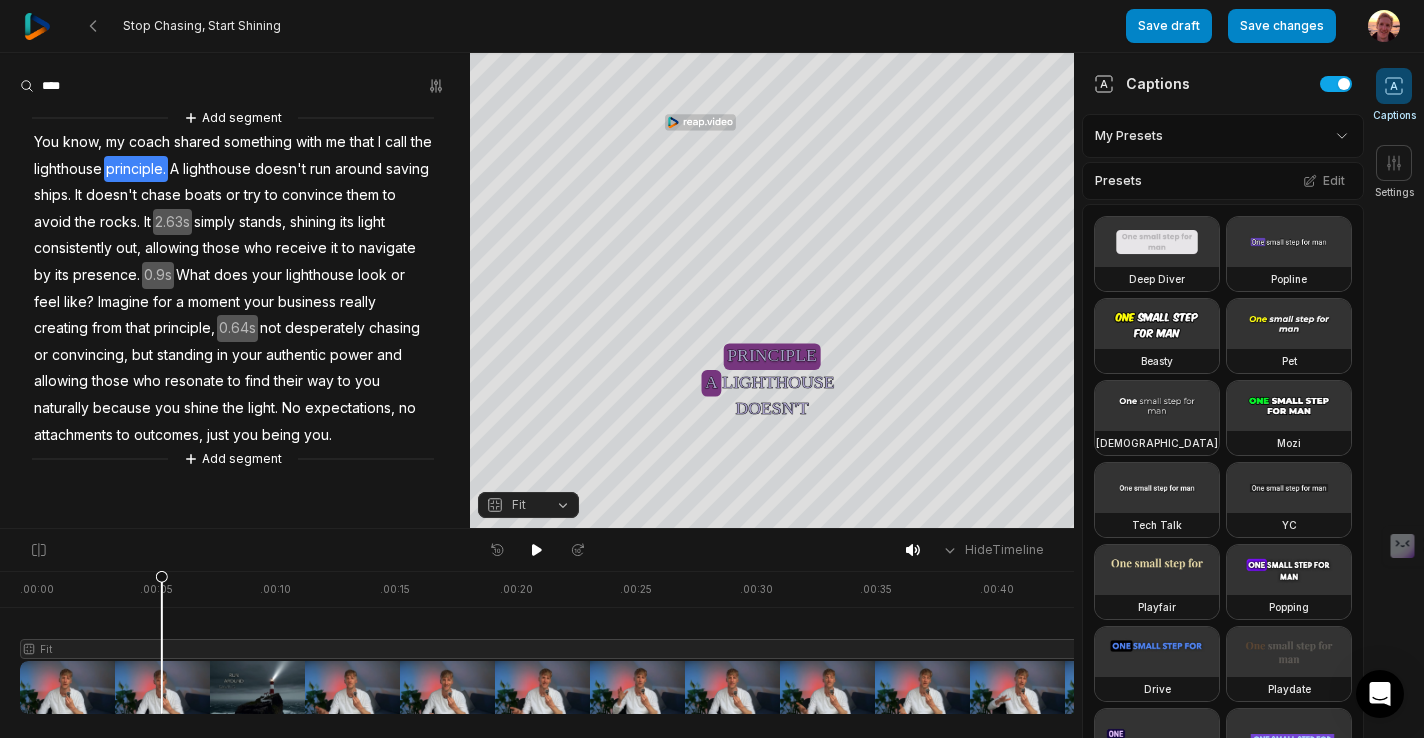 click on "principle." at bounding box center [136, 169] 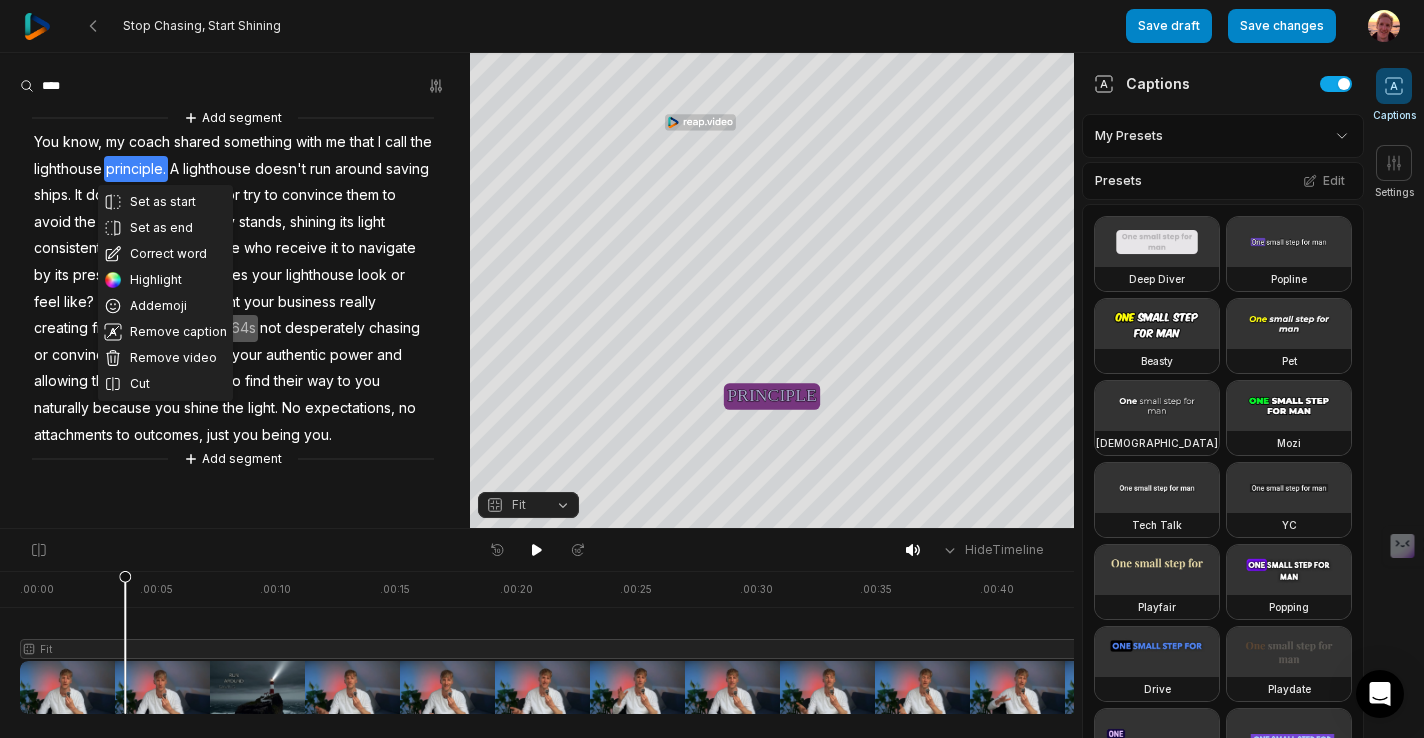 click on "the" at bounding box center (421, 142) 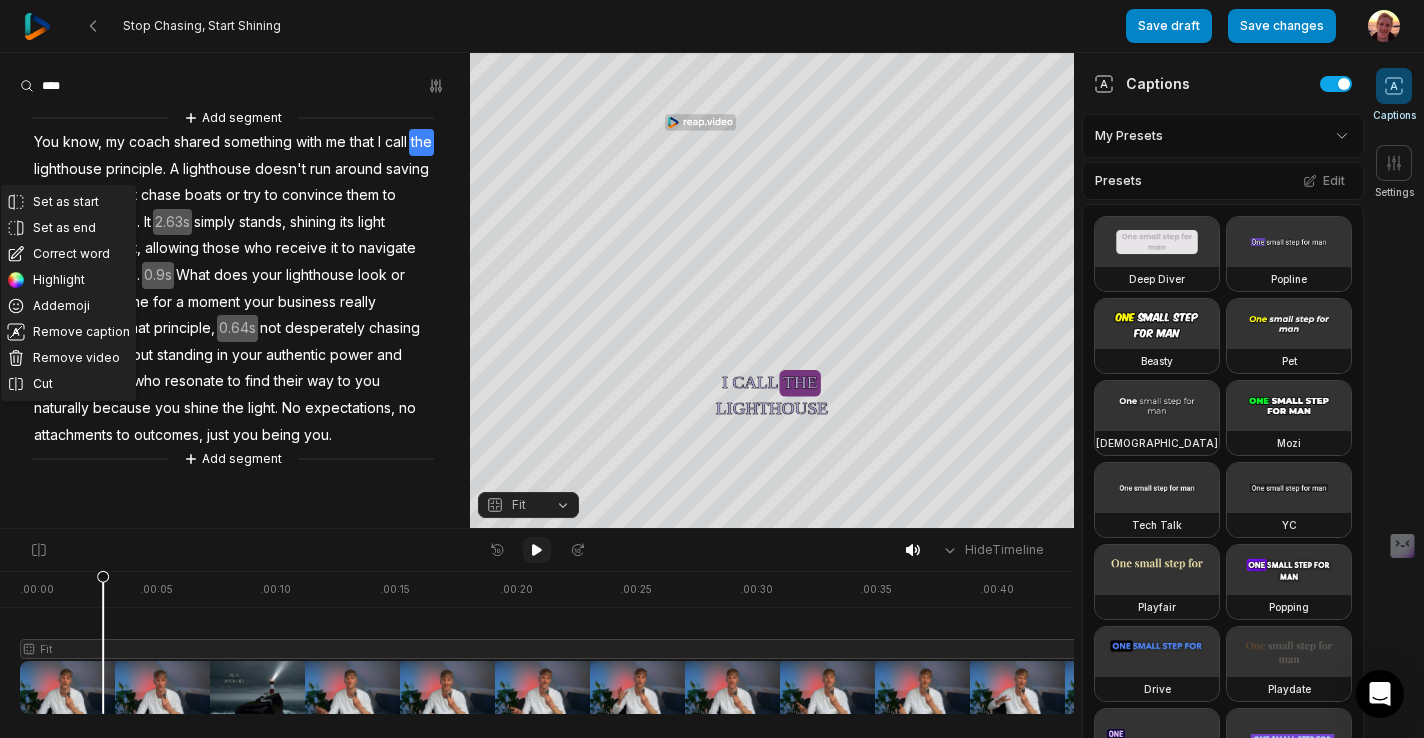 click 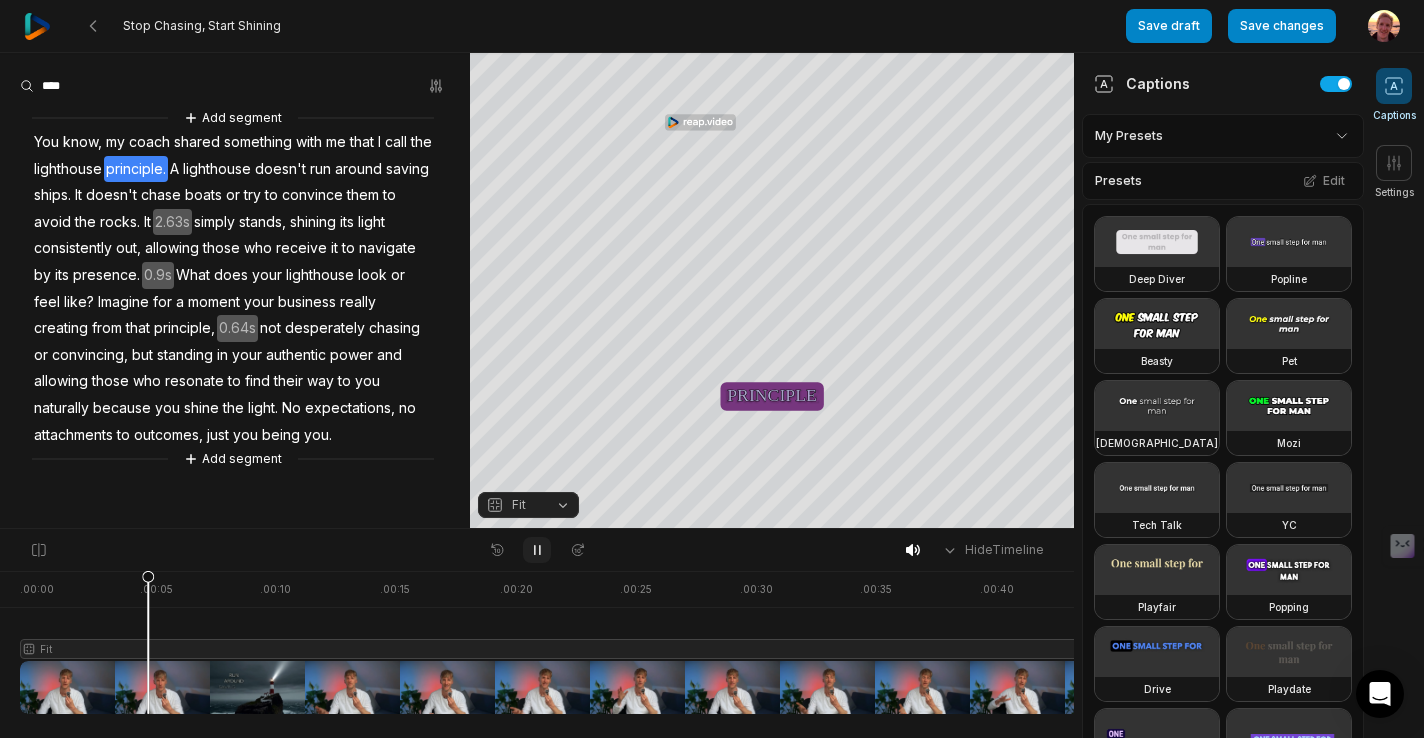 click 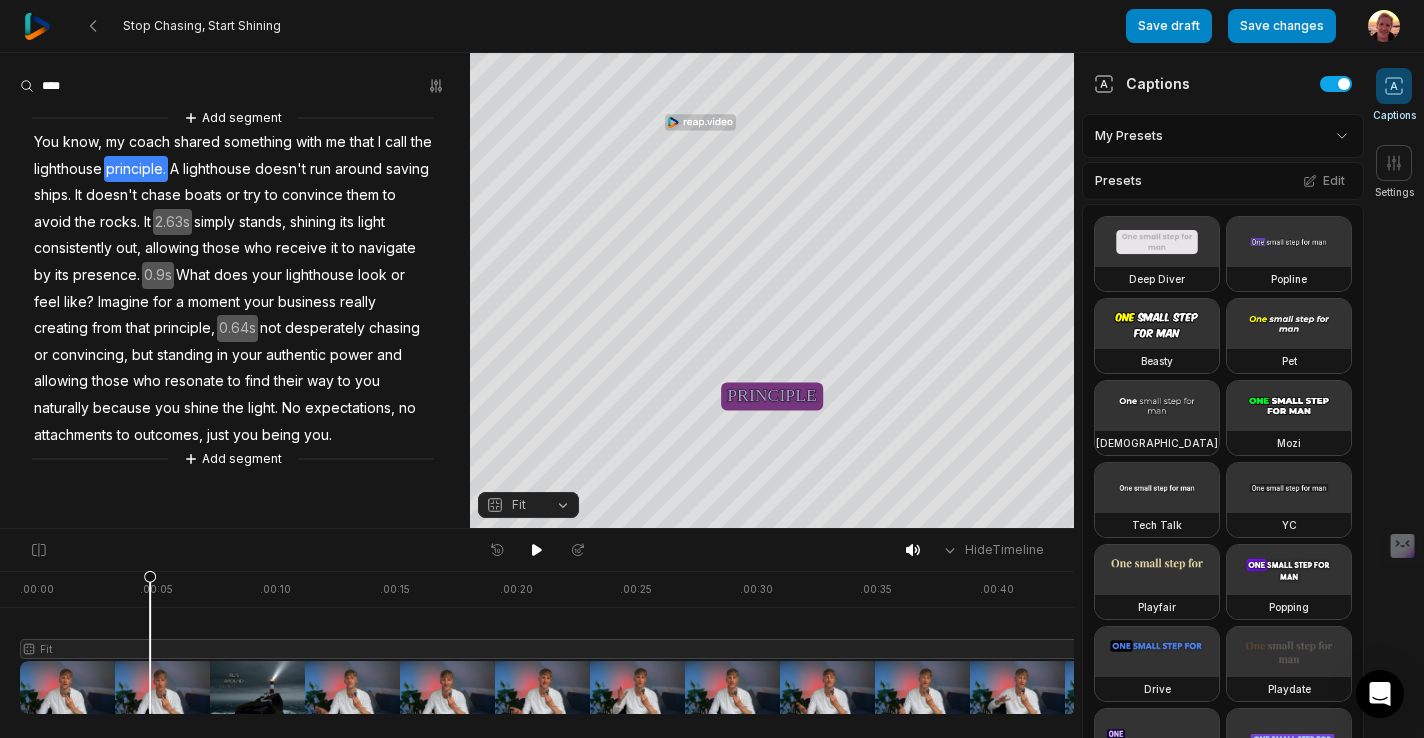 click on "the" at bounding box center [421, 142] 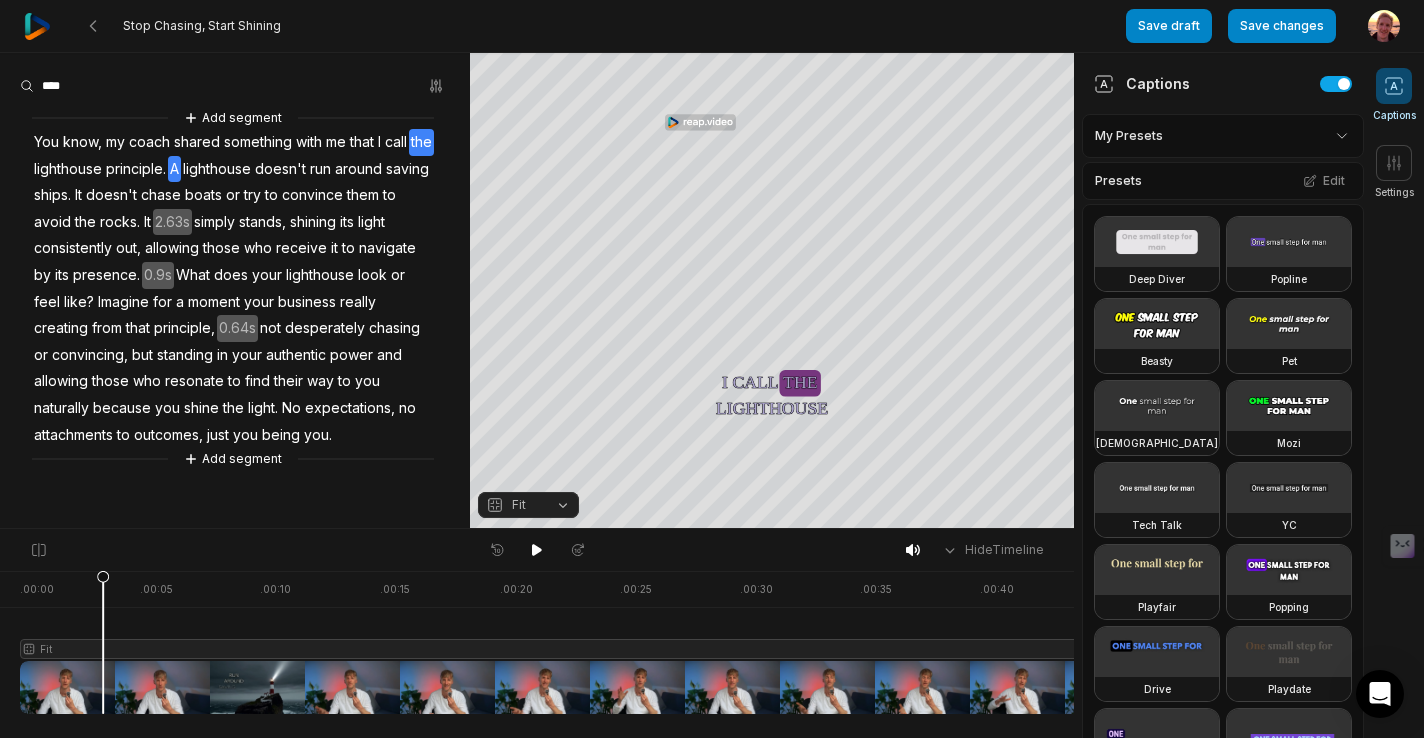 click on "A" at bounding box center (174, 169) 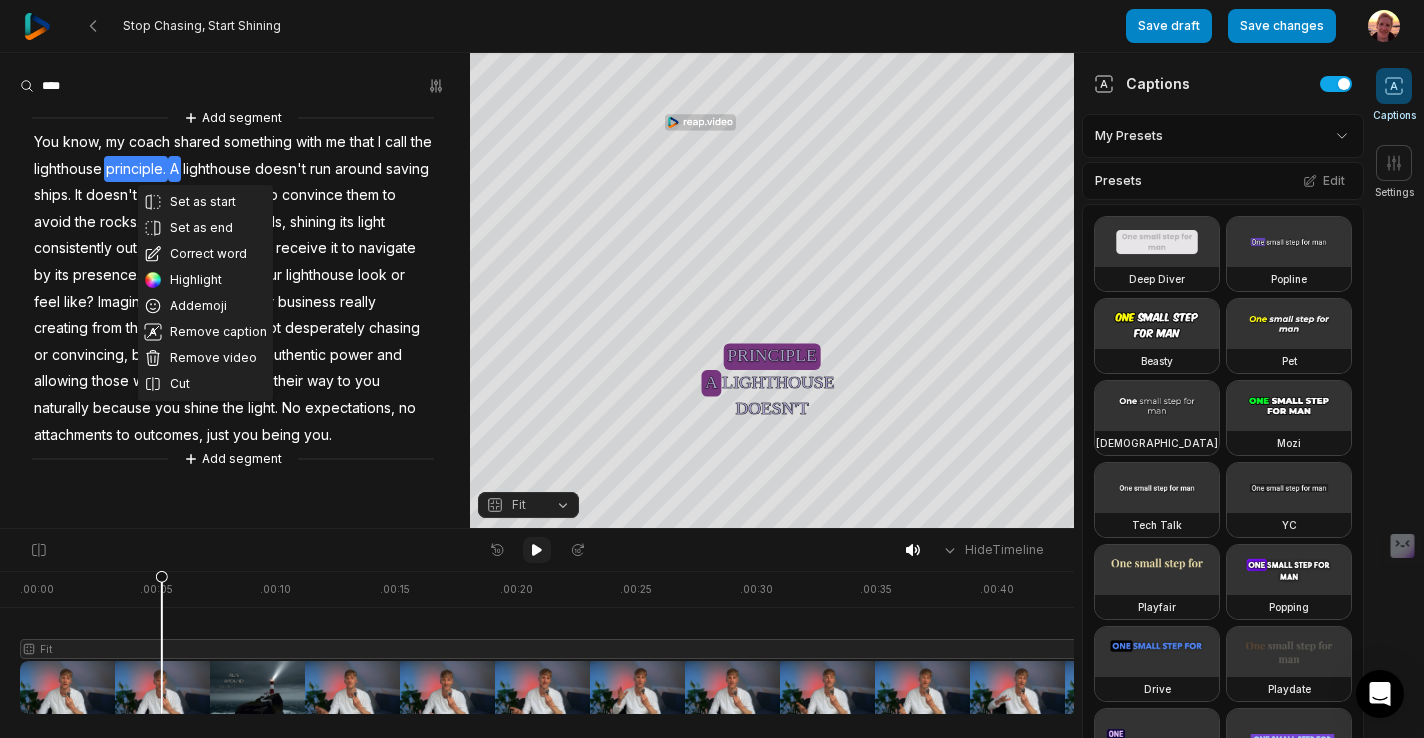 click 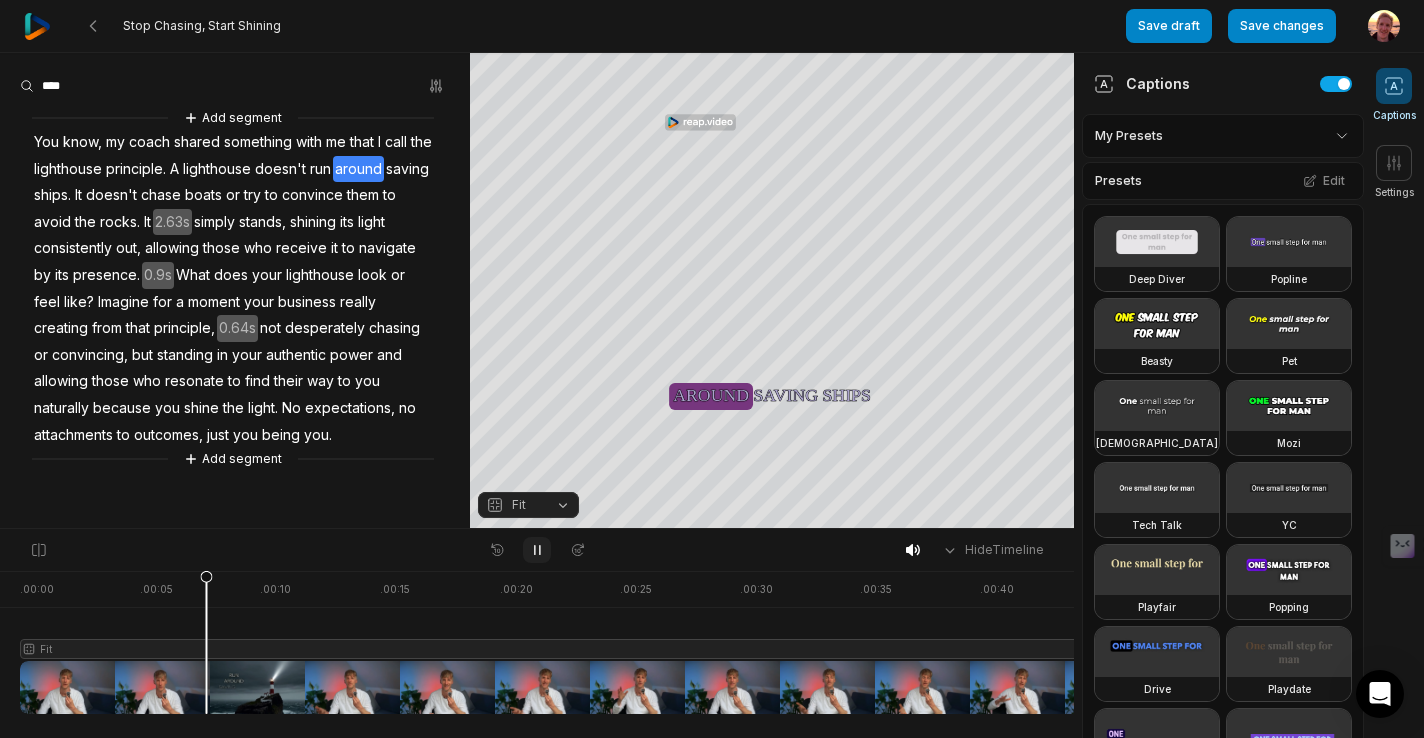 click 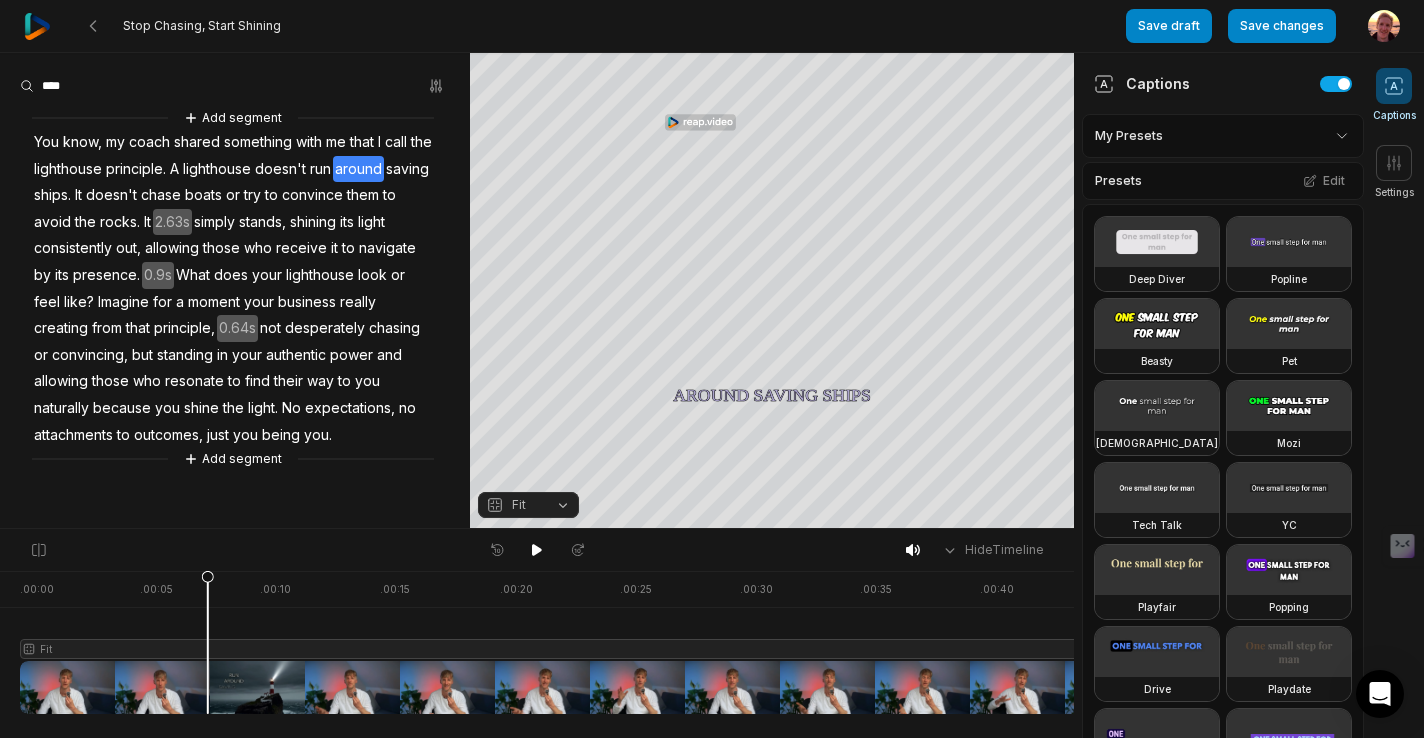 click on "A" at bounding box center [174, 169] 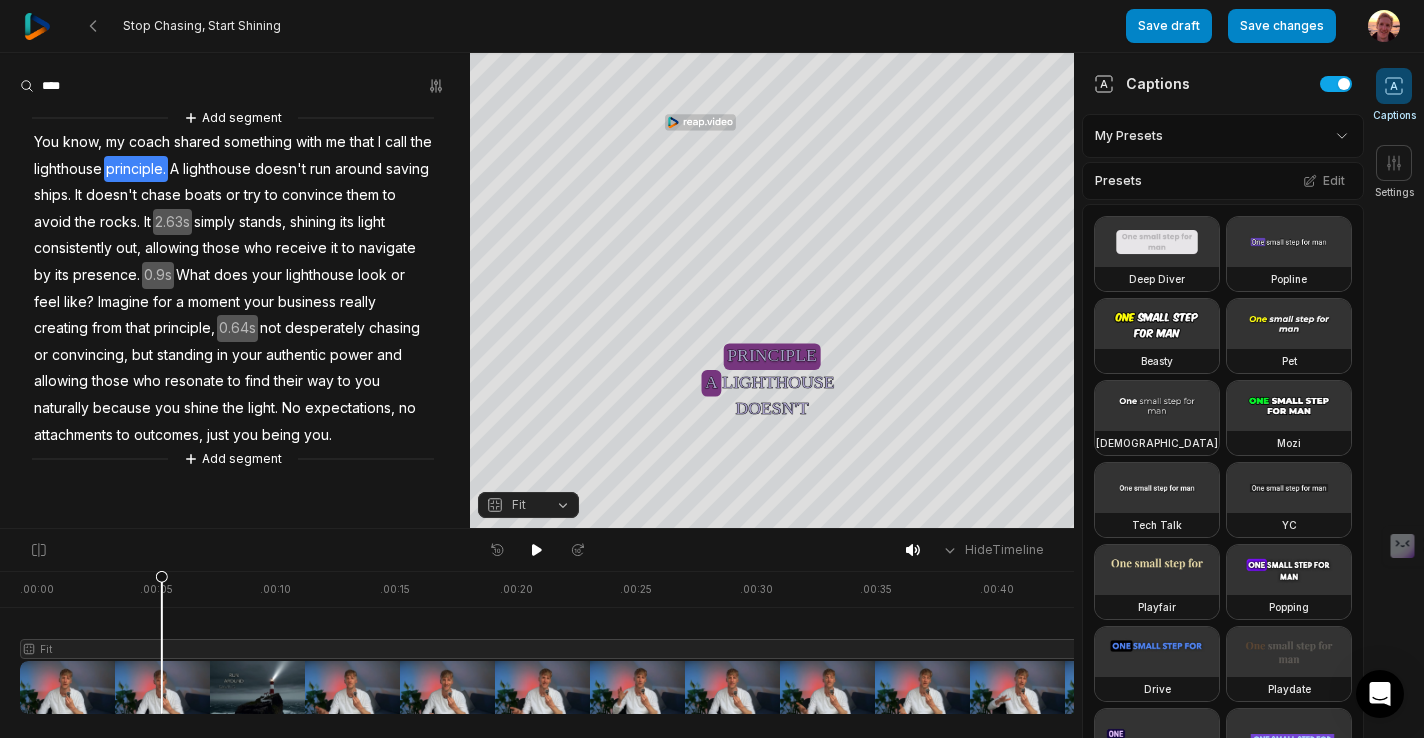 click on "A" at bounding box center [174, 169] 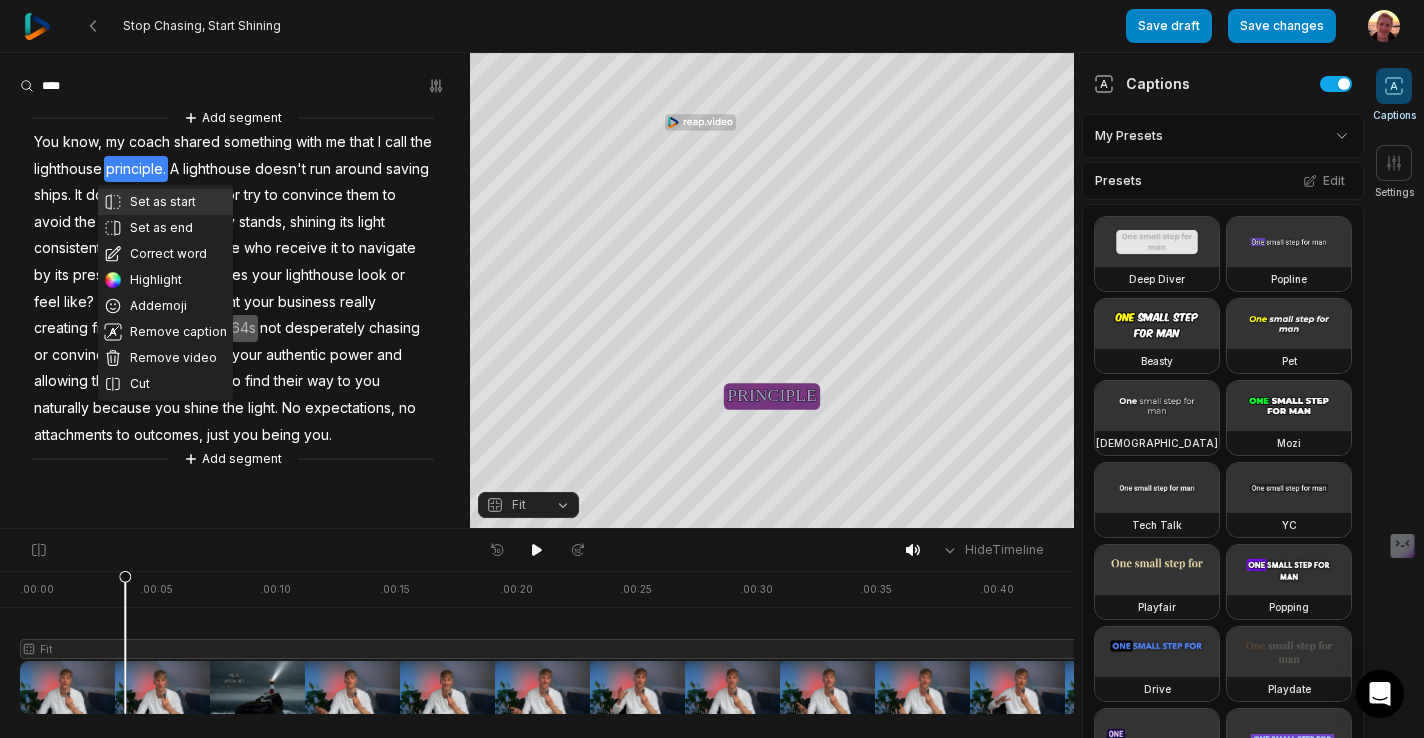 click on "Set as start" at bounding box center (165, 202) 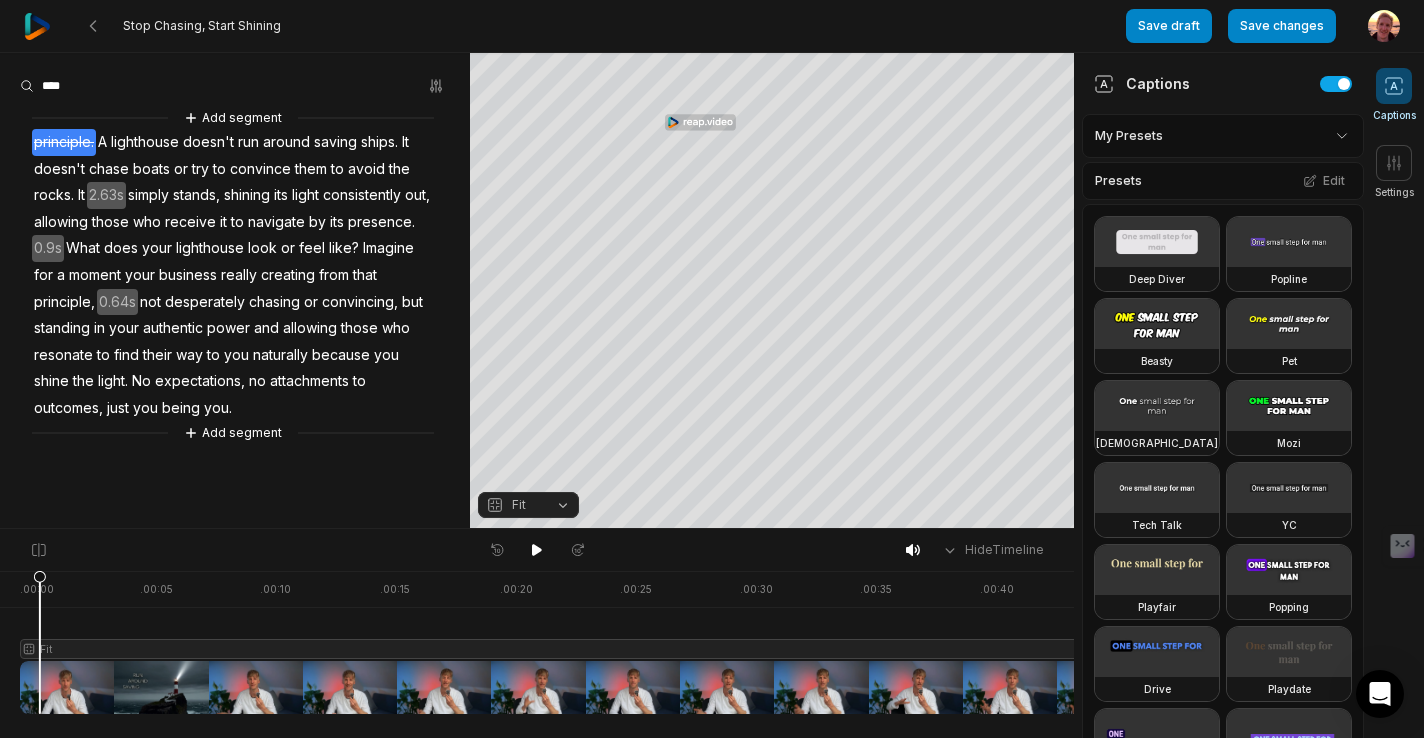 scroll, scrollTop: 0, scrollLeft: 0, axis: both 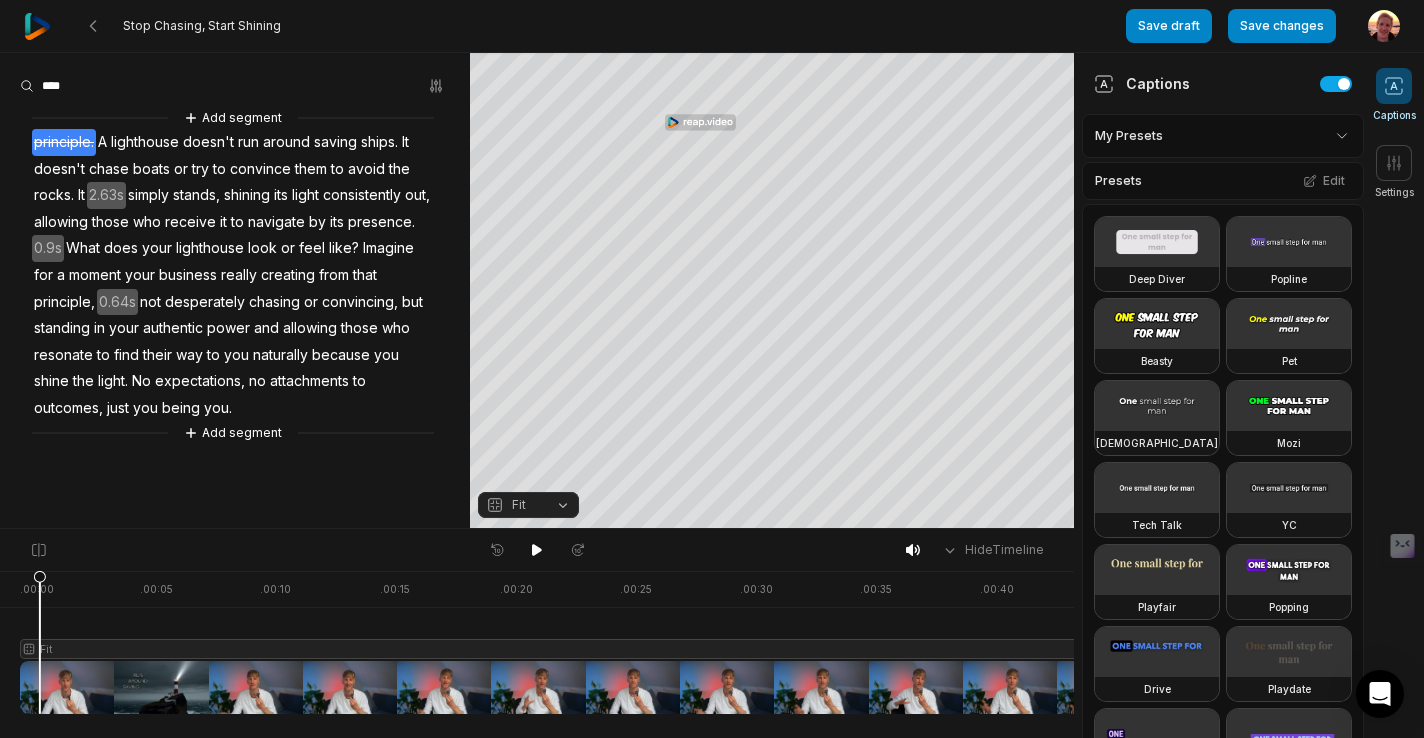 click 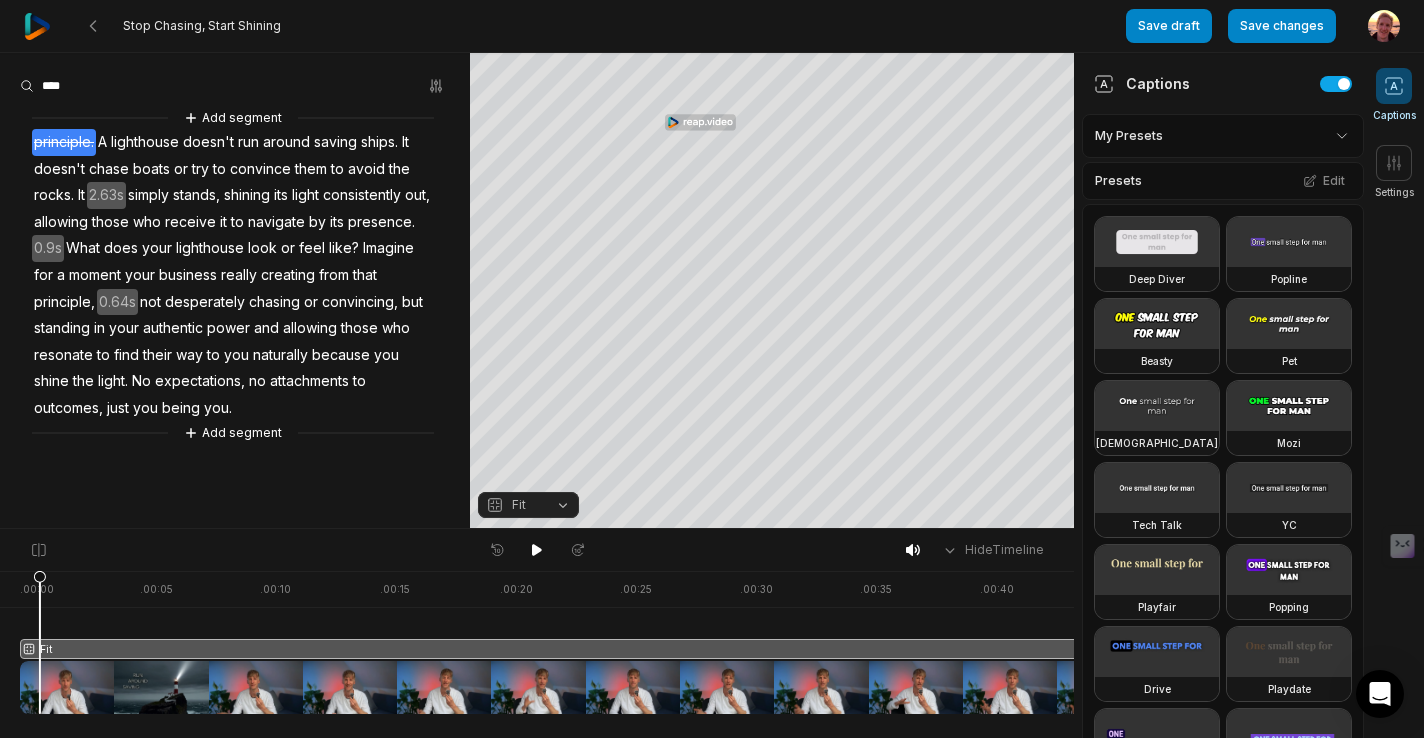 click 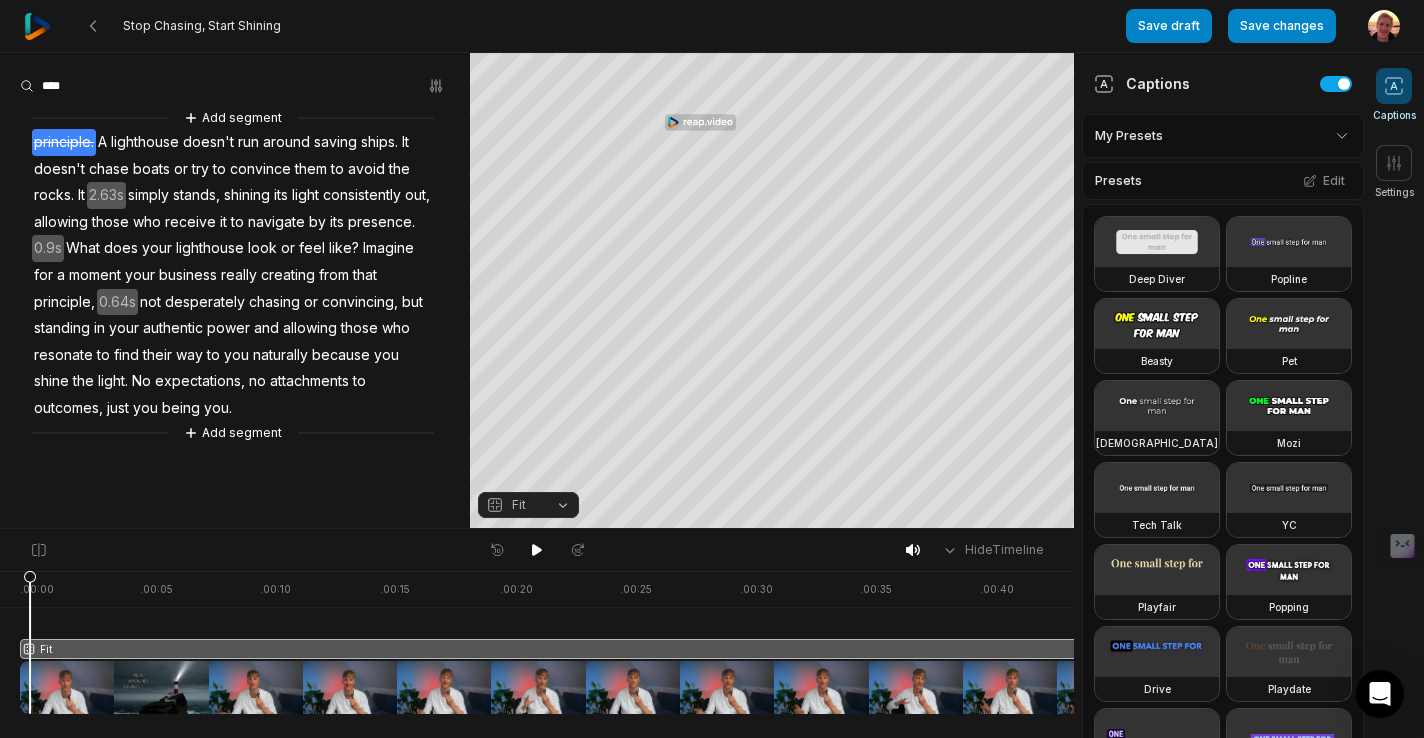drag, startPoint x: 25, startPoint y: 652, endPoint x: 35, endPoint y: 653, distance: 10.049875 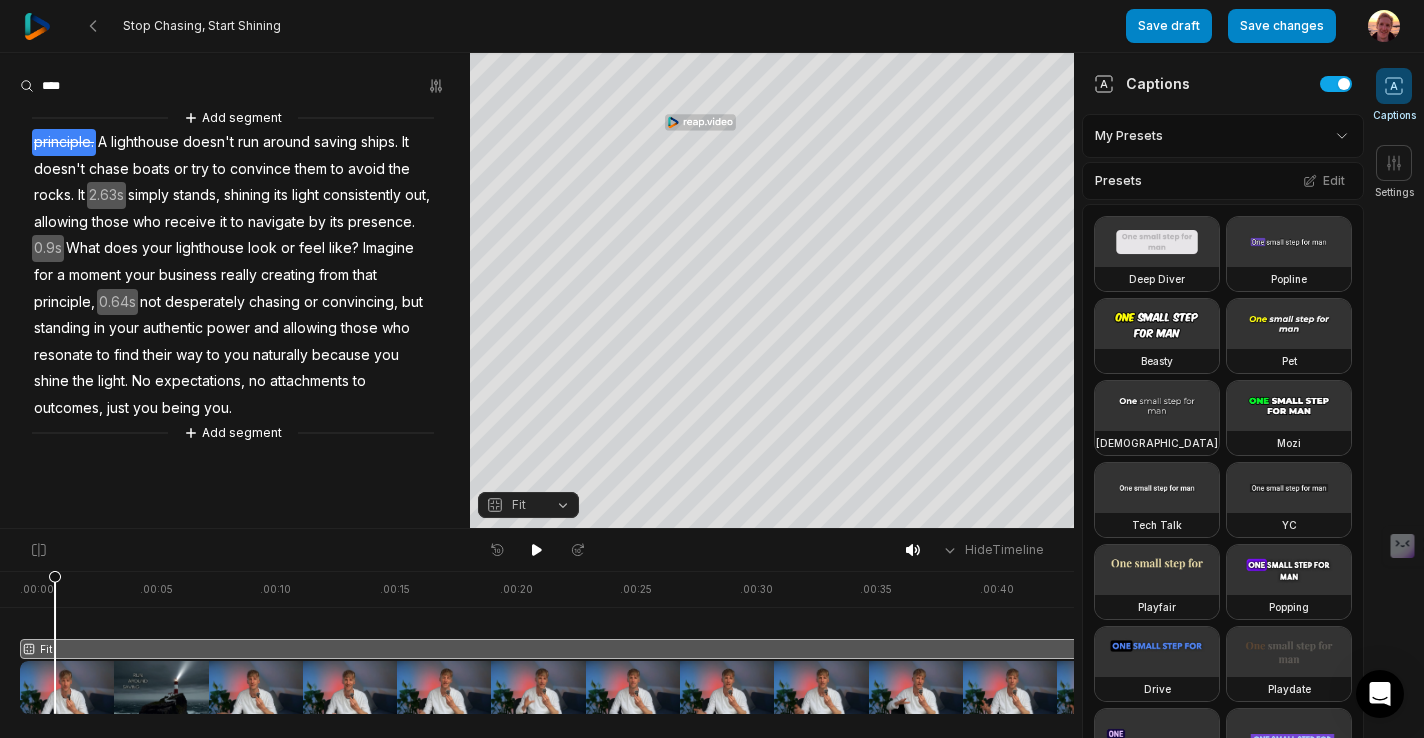 drag, startPoint x: 35, startPoint y: 653, endPoint x: 47, endPoint y: 655, distance: 12.165525 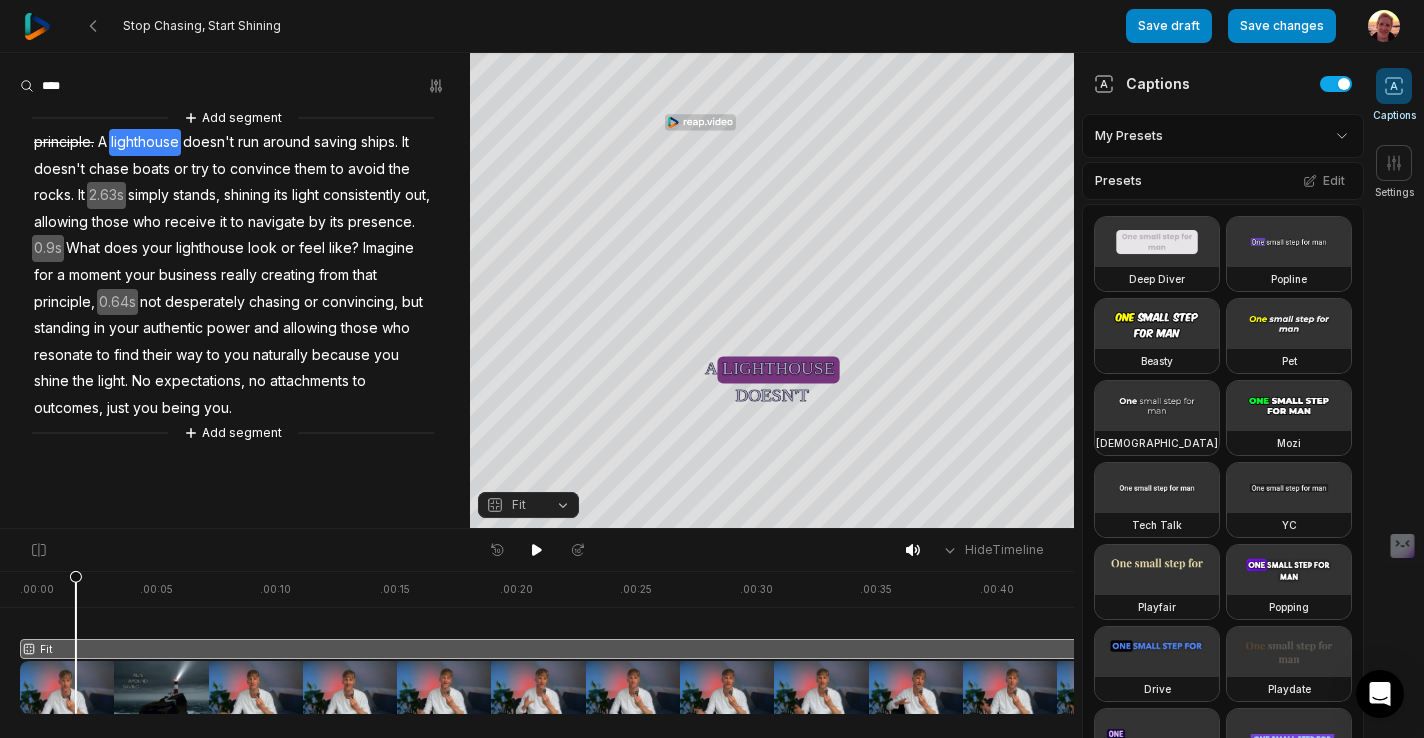 drag, startPoint x: 22, startPoint y: 651, endPoint x: 38, endPoint y: 653, distance: 16.124516 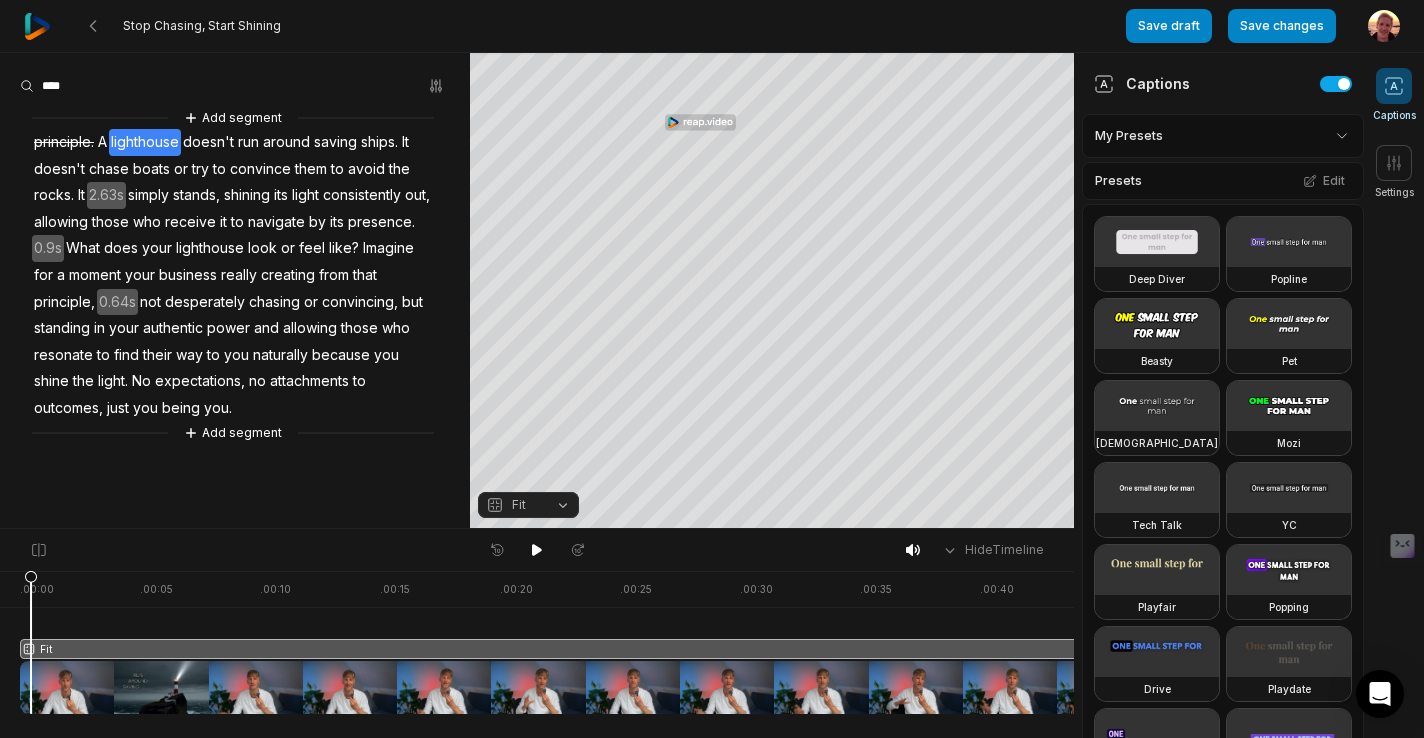 click at bounding box center [680, 642] 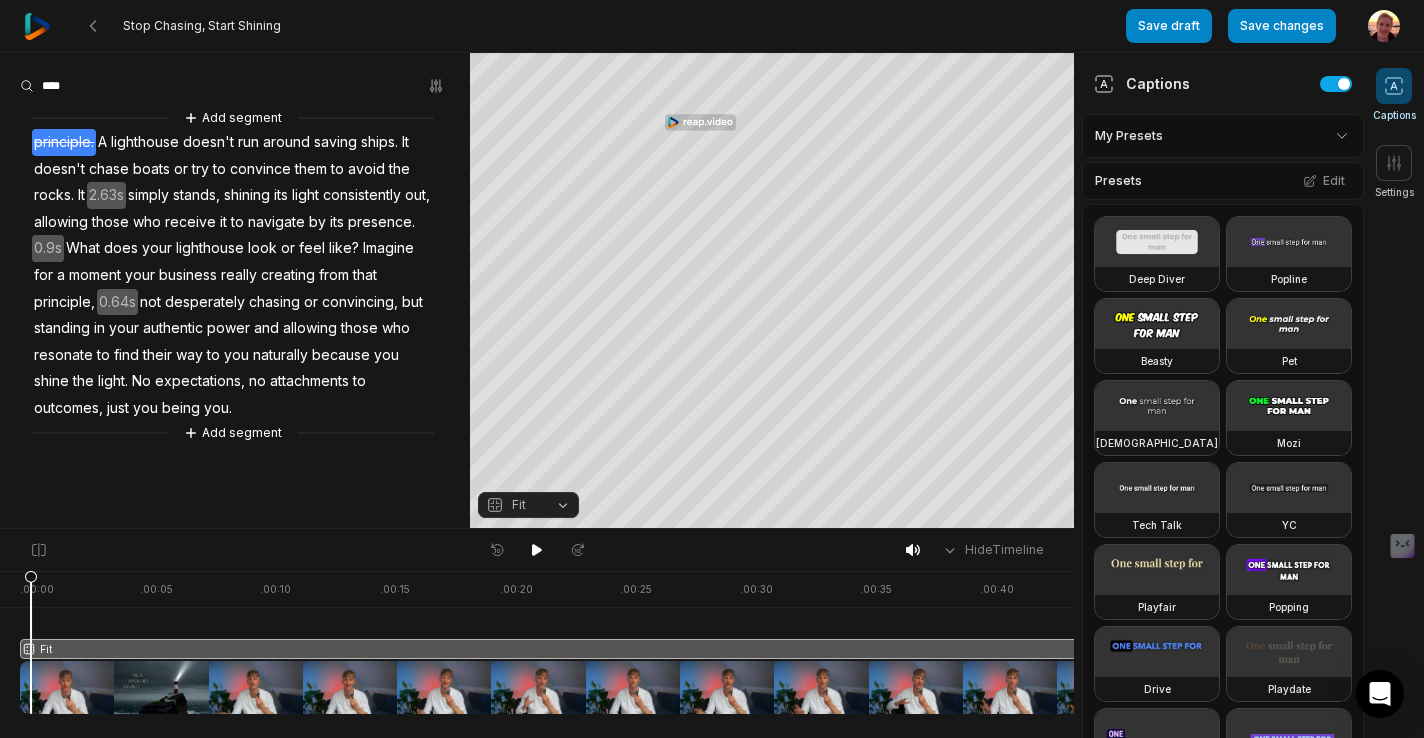 click at bounding box center (680, 642) 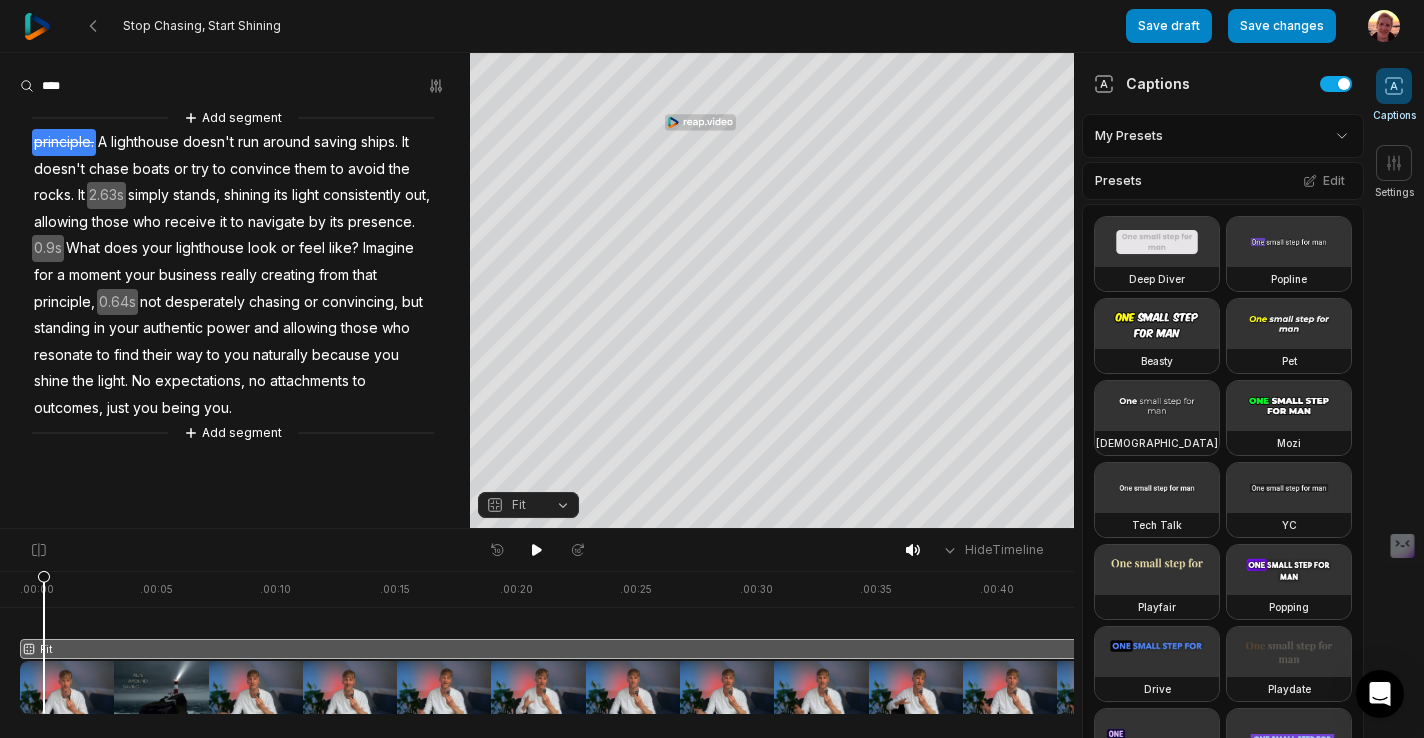click 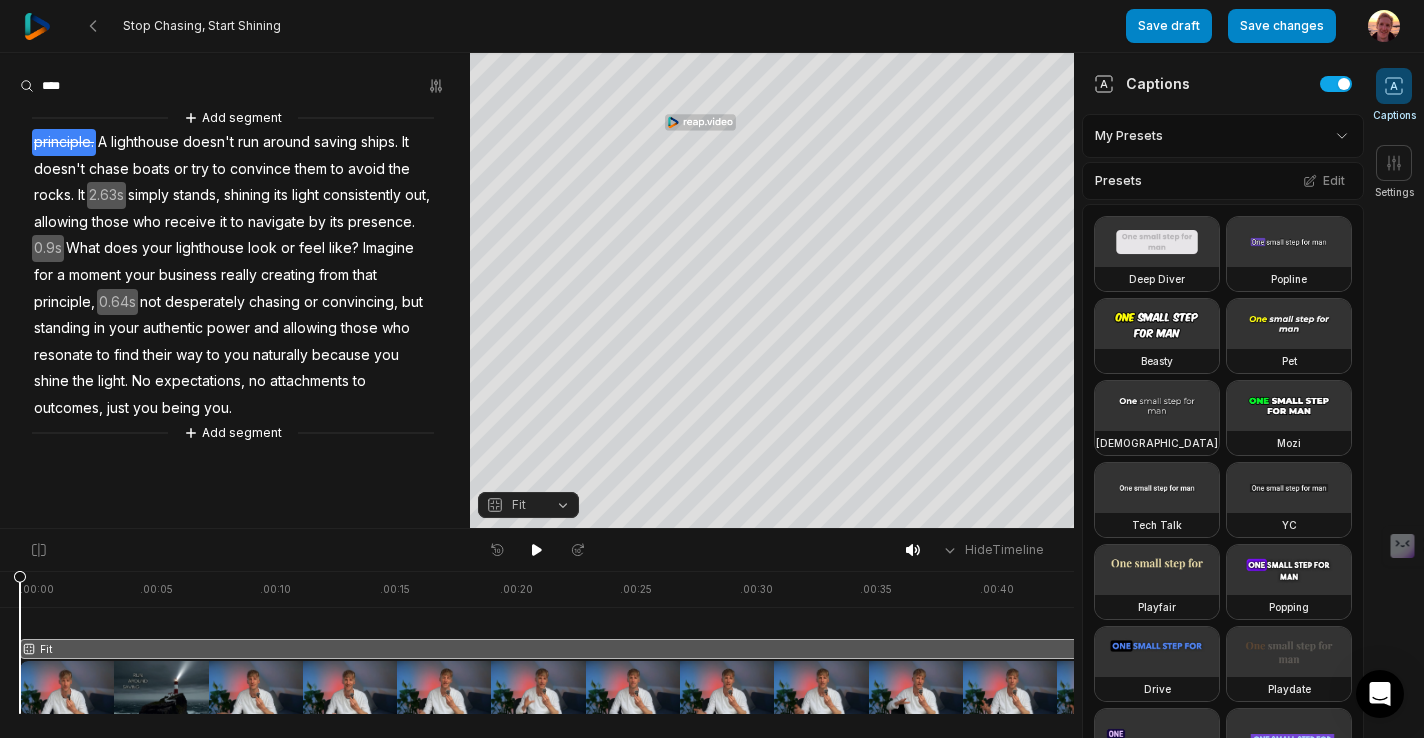 drag, startPoint x: 32, startPoint y: 581, endPoint x: 7, endPoint y: 584, distance: 25.179358 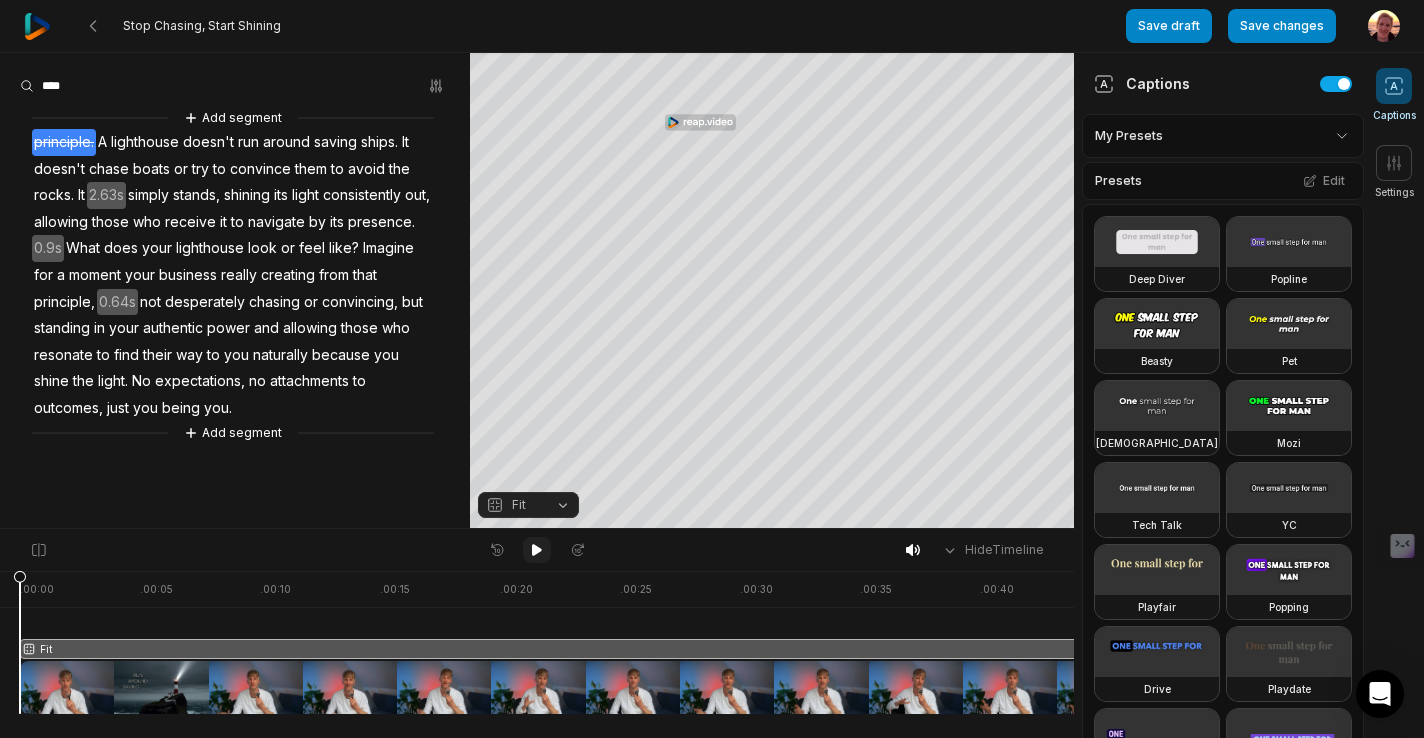 click 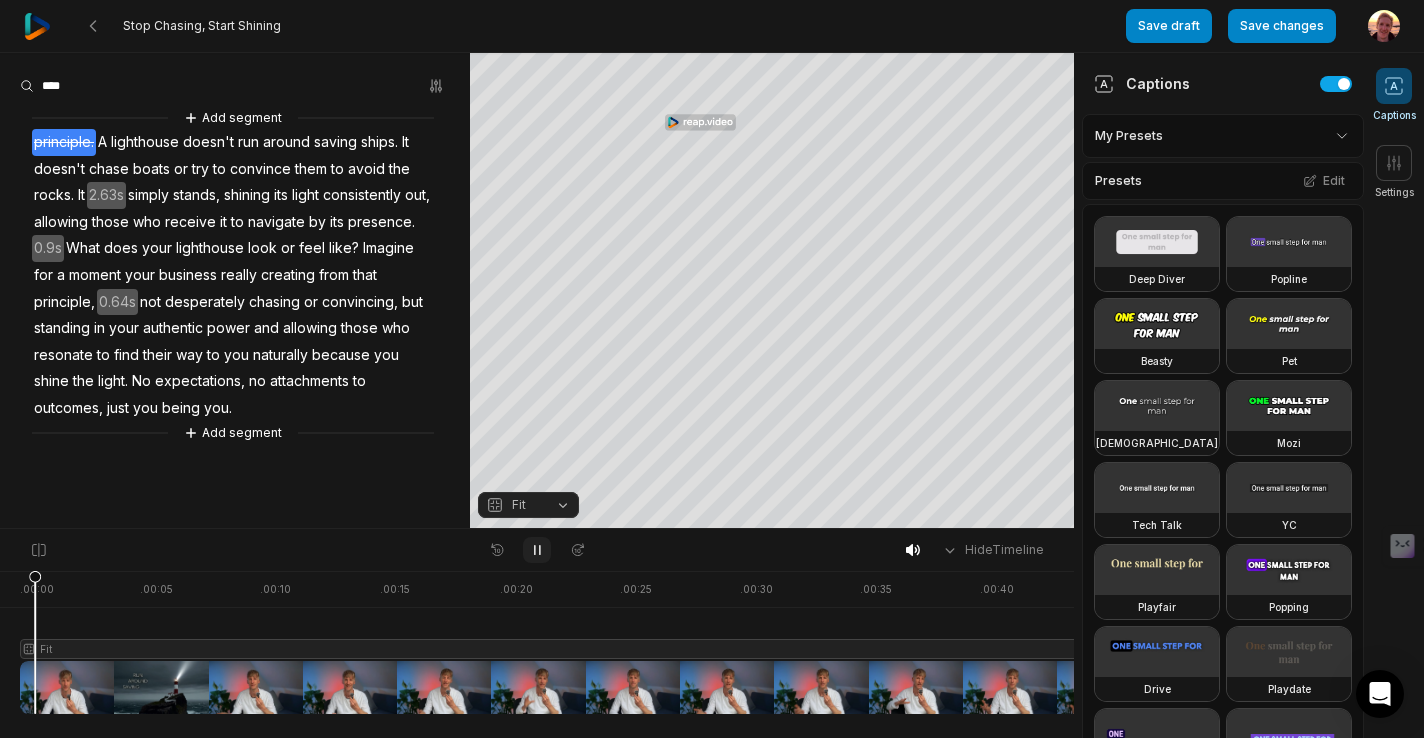 click 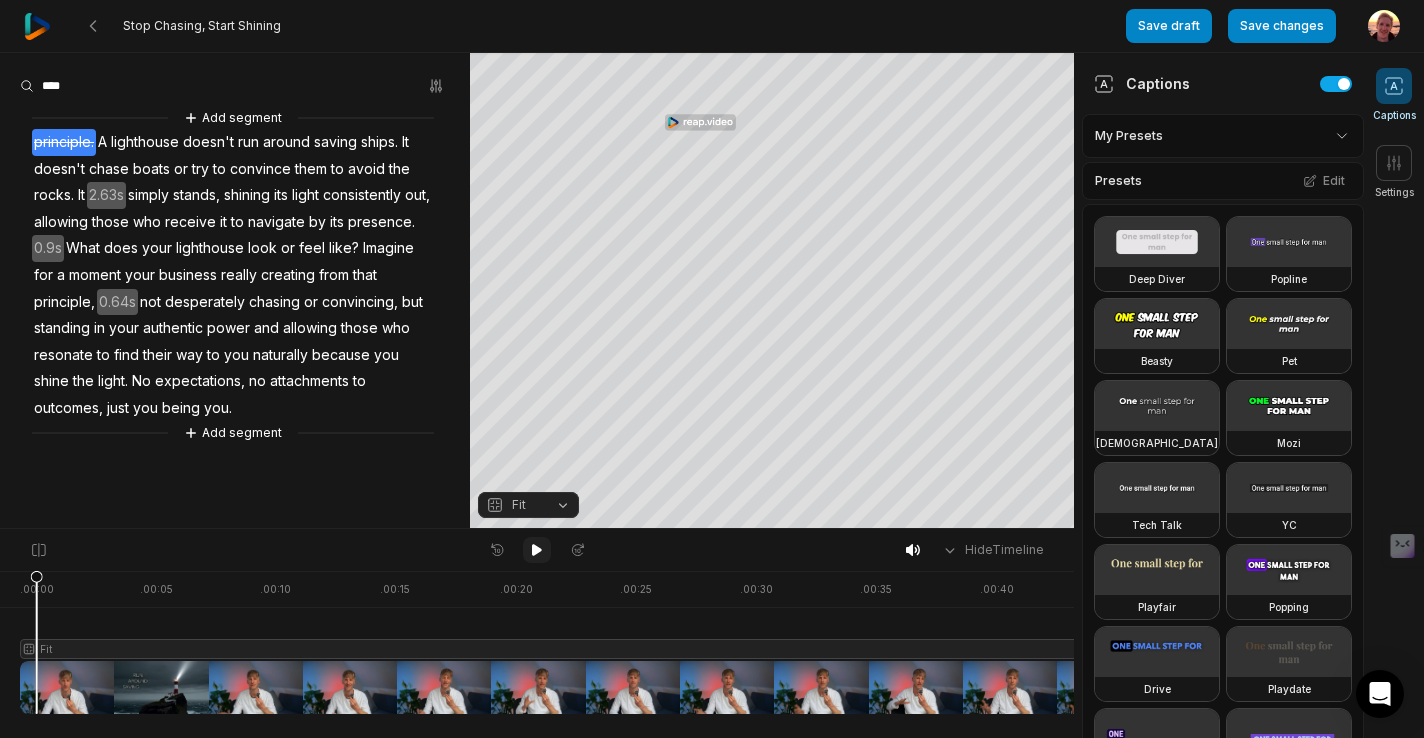 click 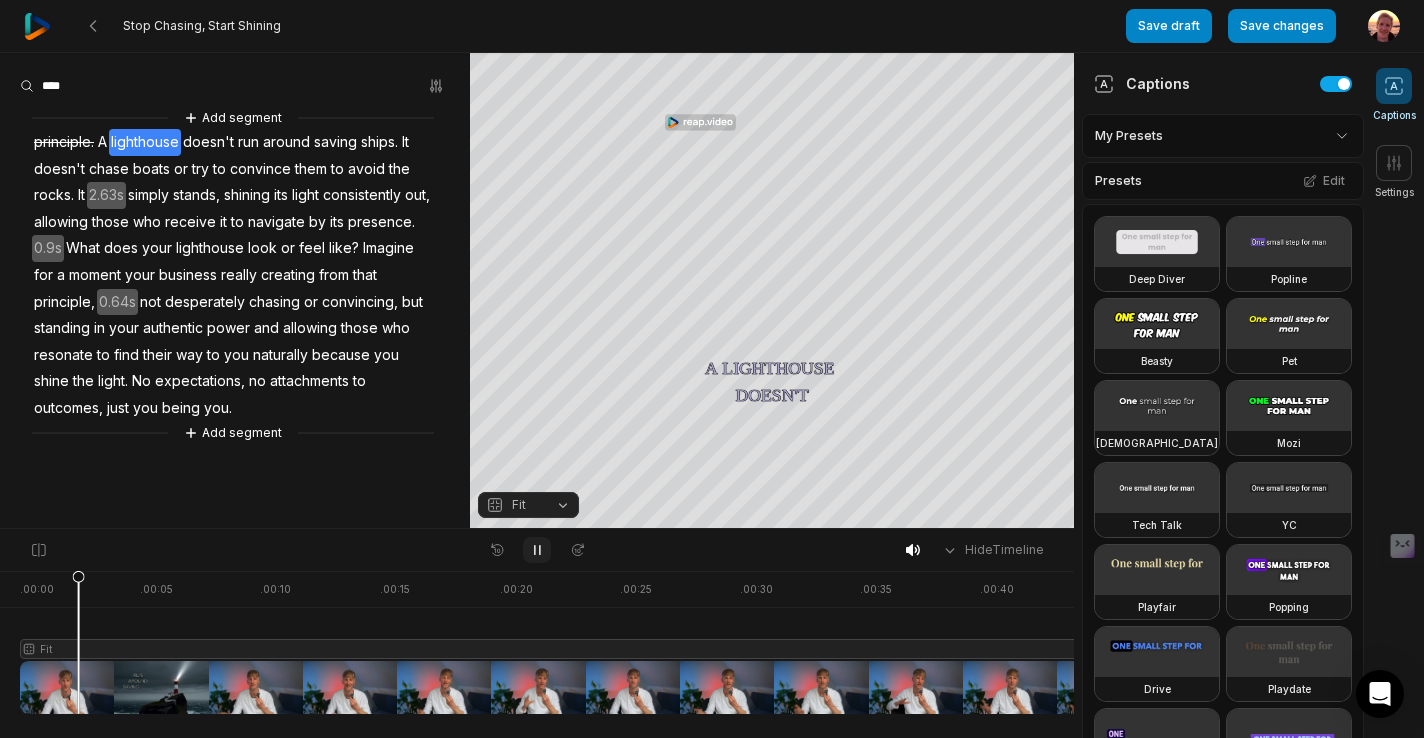 click 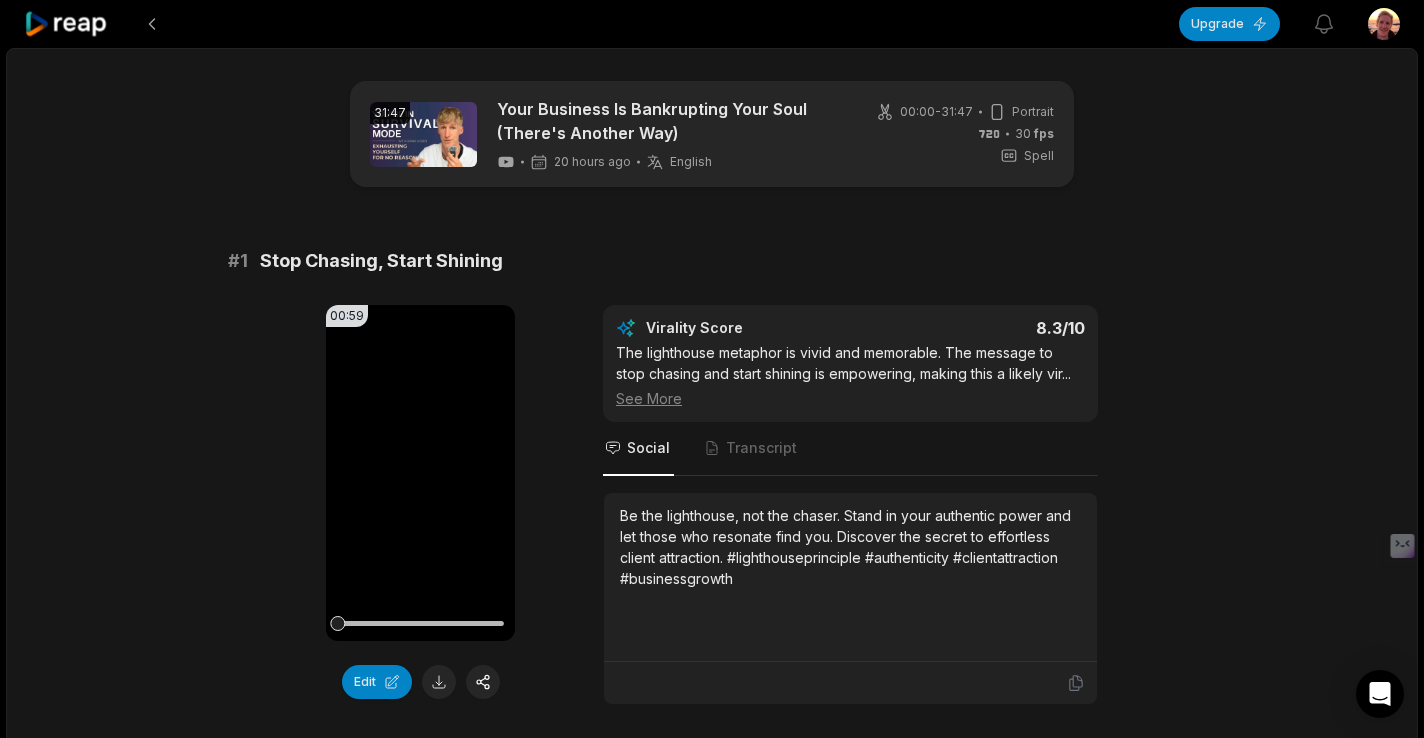 scroll, scrollTop: 189, scrollLeft: 0, axis: vertical 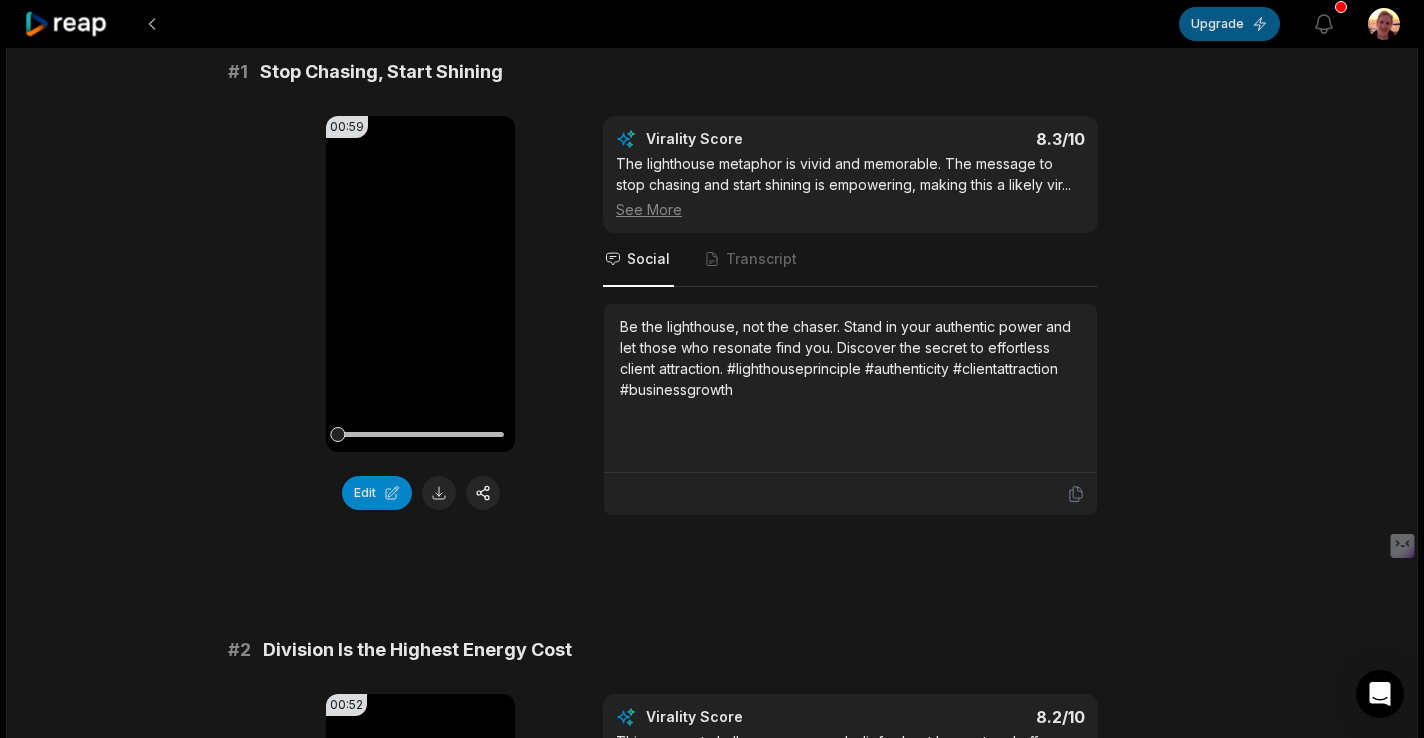 click on "Upgrade" at bounding box center (1229, 24) 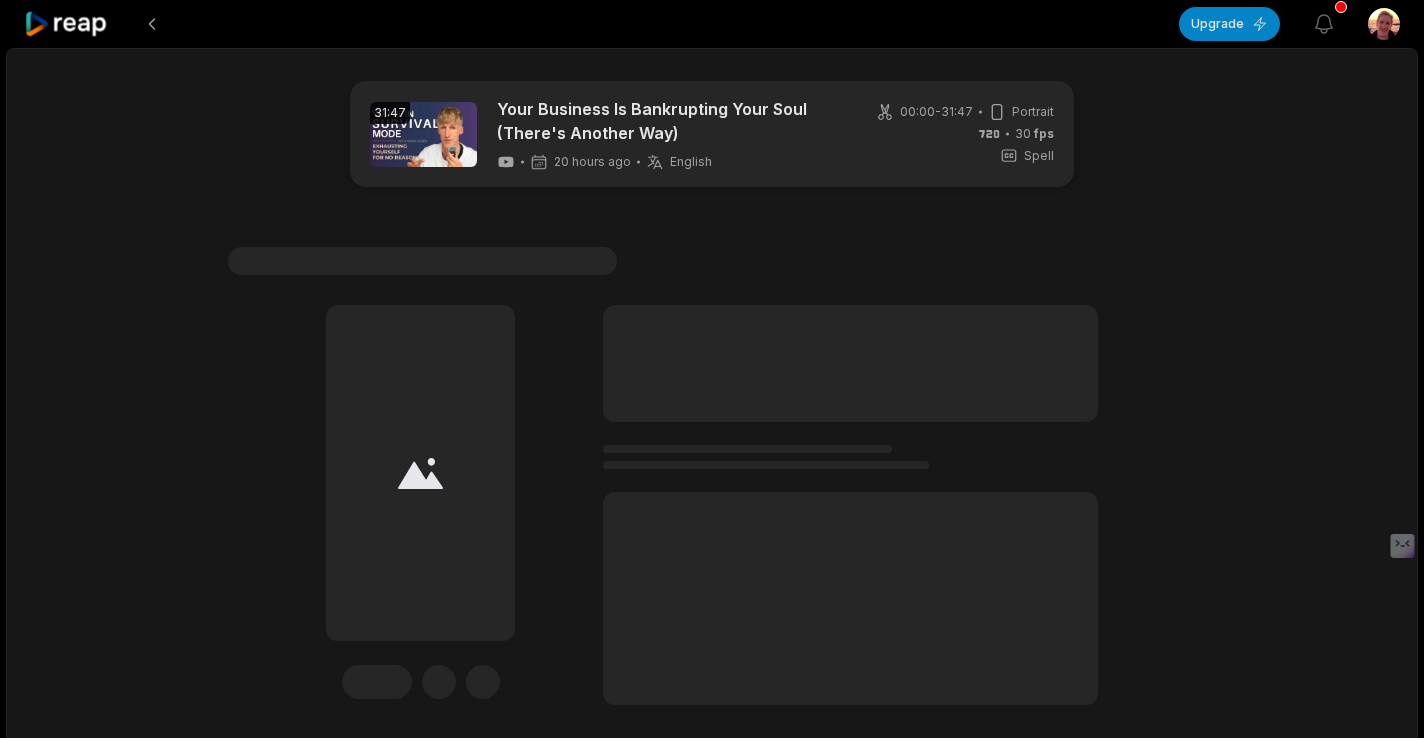 scroll, scrollTop: 0, scrollLeft: 0, axis: both 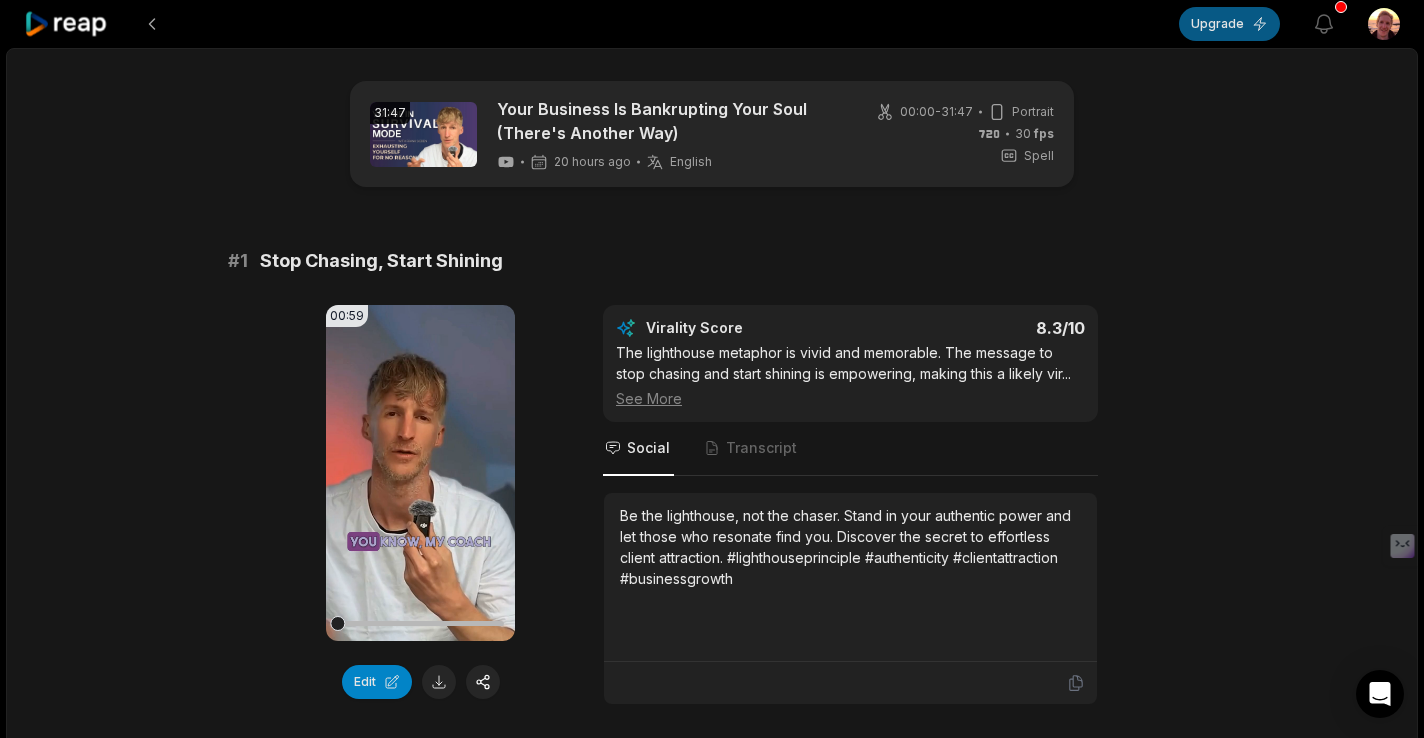click on "Upgrade" at bounding box center [1229, 24] 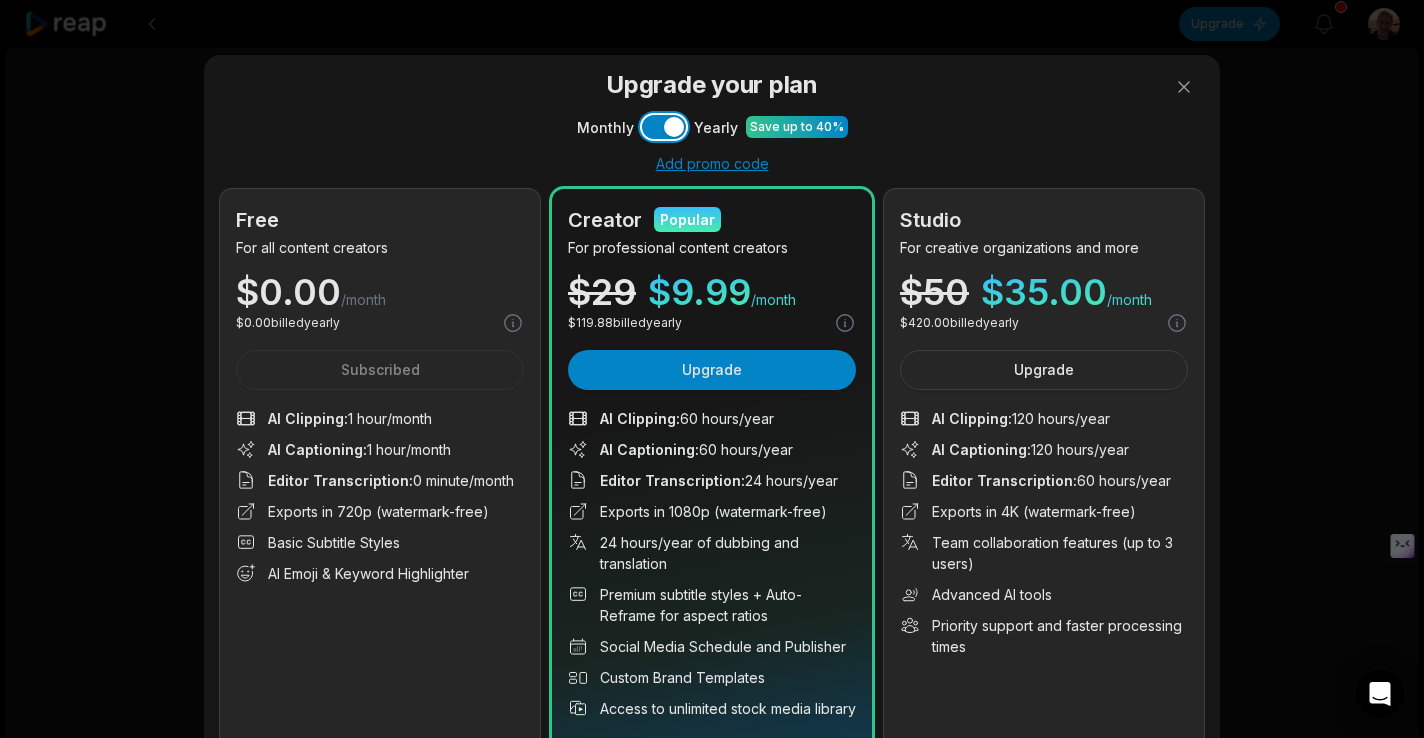click on "Use setting" at bounding box center (664, 127) 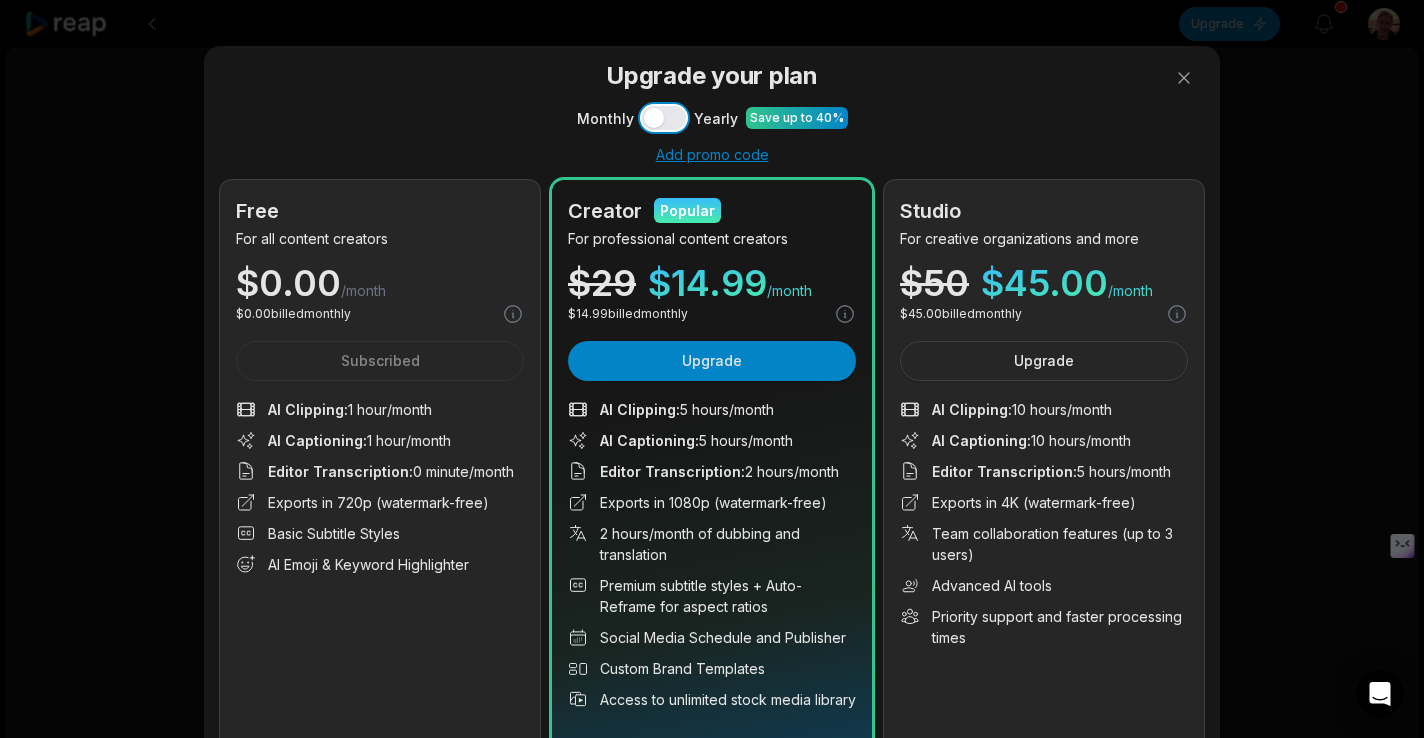 scroll, scrollTop: 105, scrollLeft: 0, axis: vertical 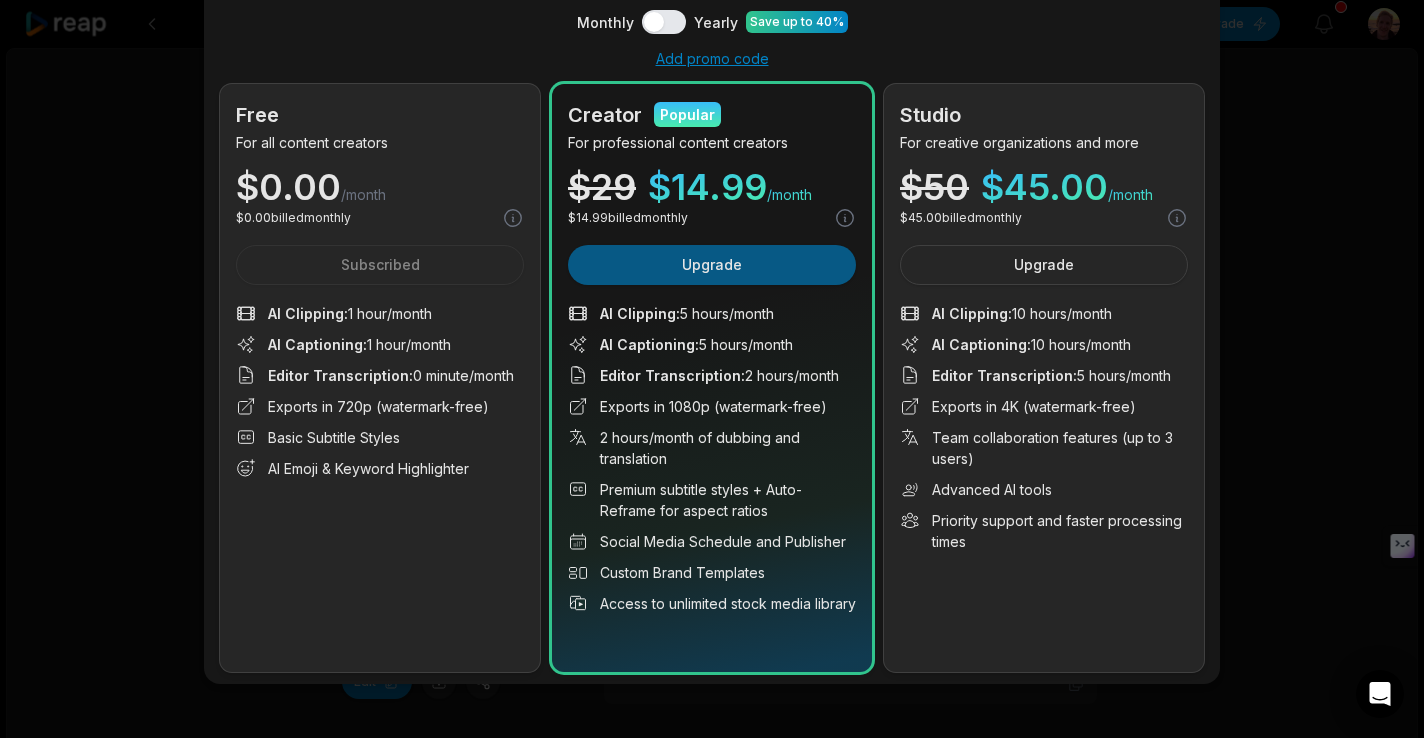 click on "Upgrade" at bounding box center (712, 265) 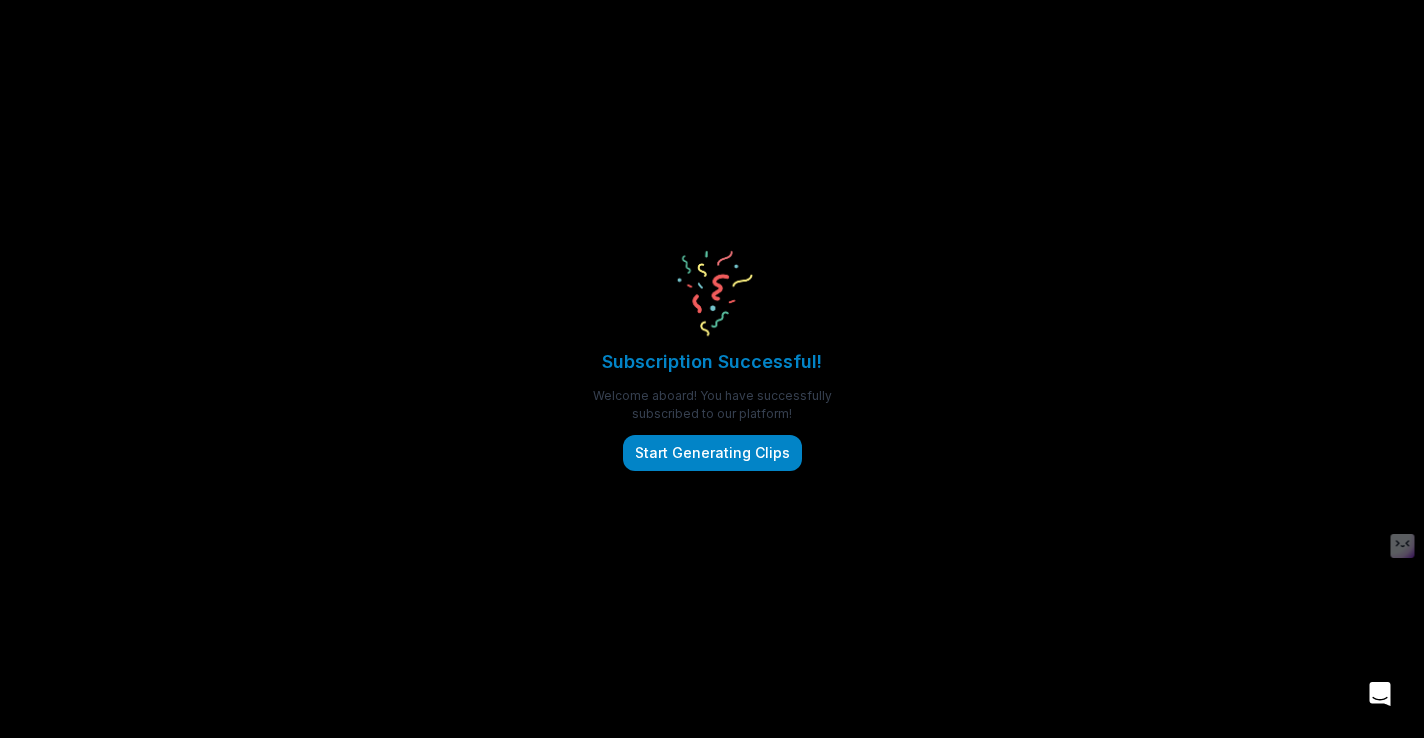 scroll, scrollTop: 0, scrollLeft: 0, axis: both 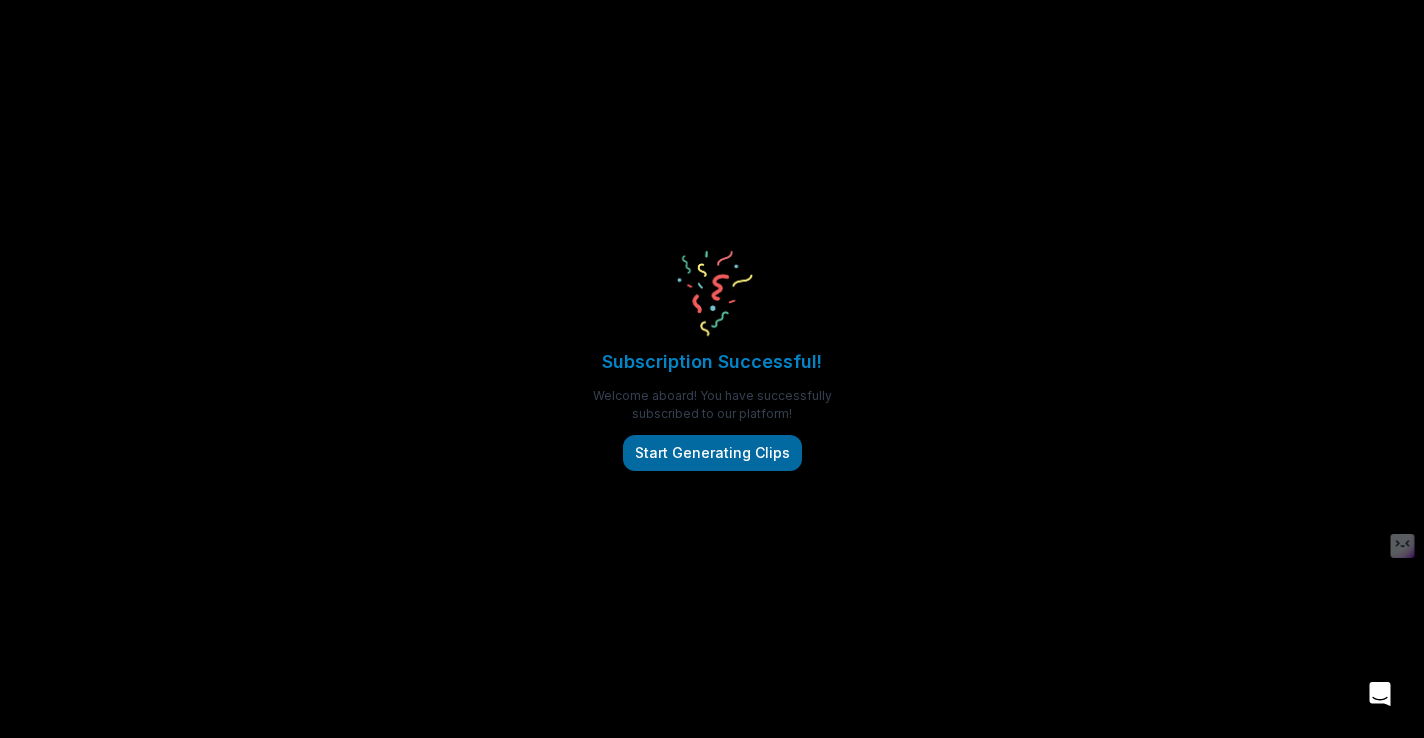 click on "Start Generating Clips" at bounding box center (712, 453) 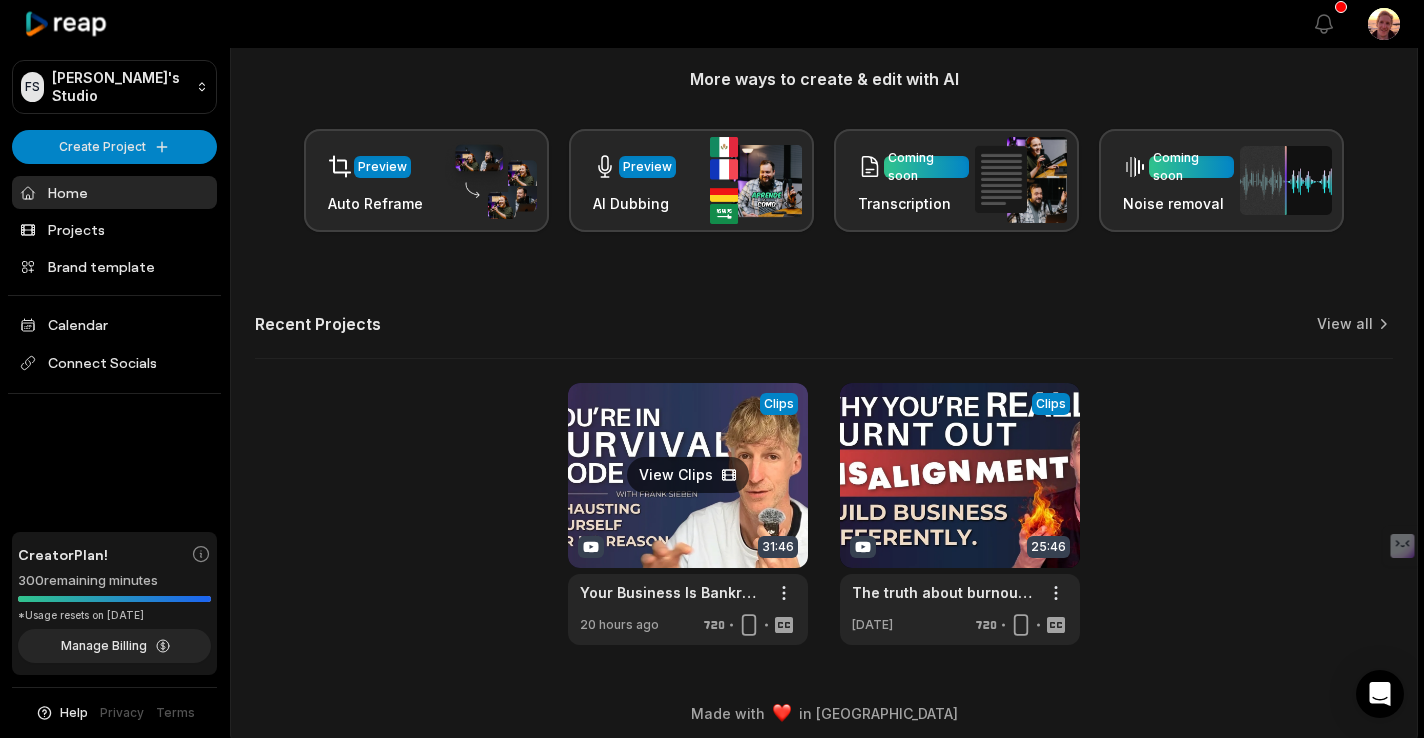 scroll, scrollTop: 254, scrollLeft: 0, axis: vertical 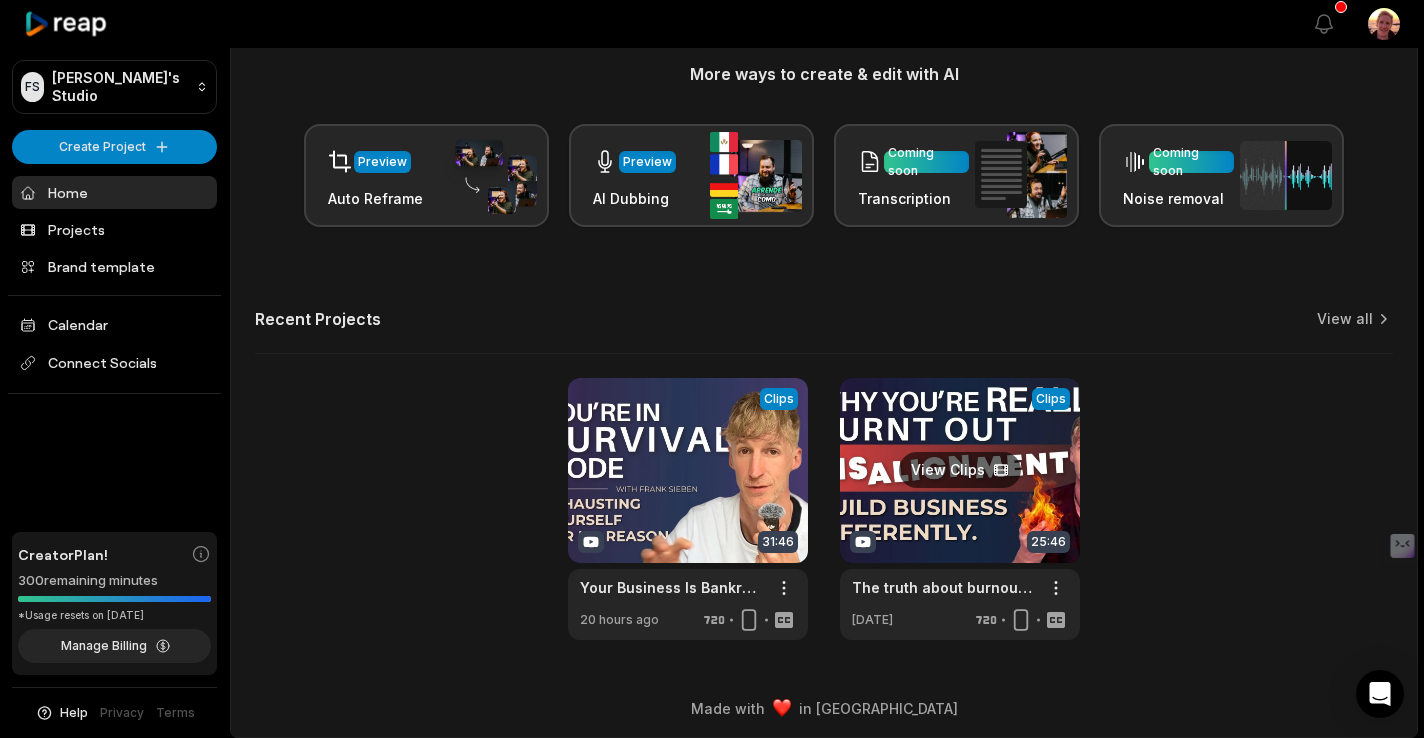 click at bounding box center (960, 509) 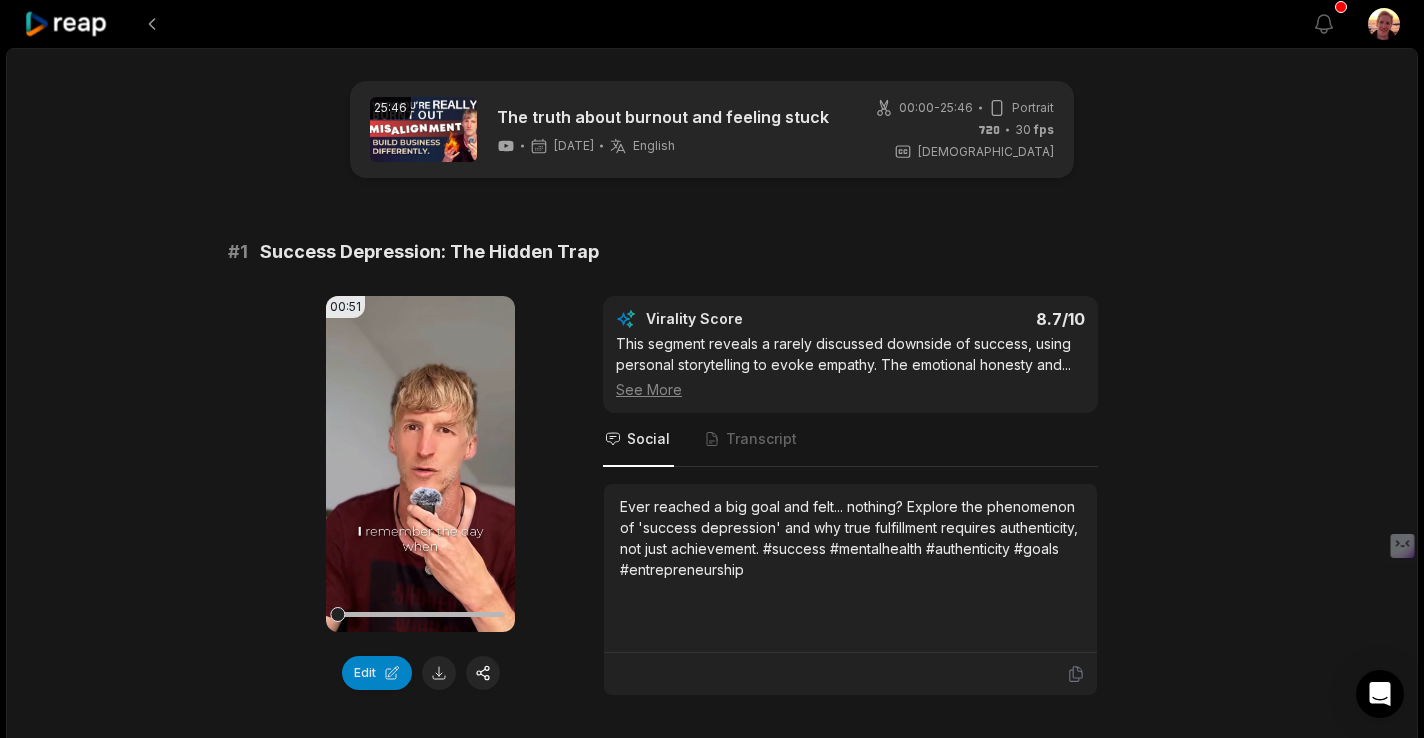 scroll, scrollTop: 241, scrollLeft: 0, axis: vertical 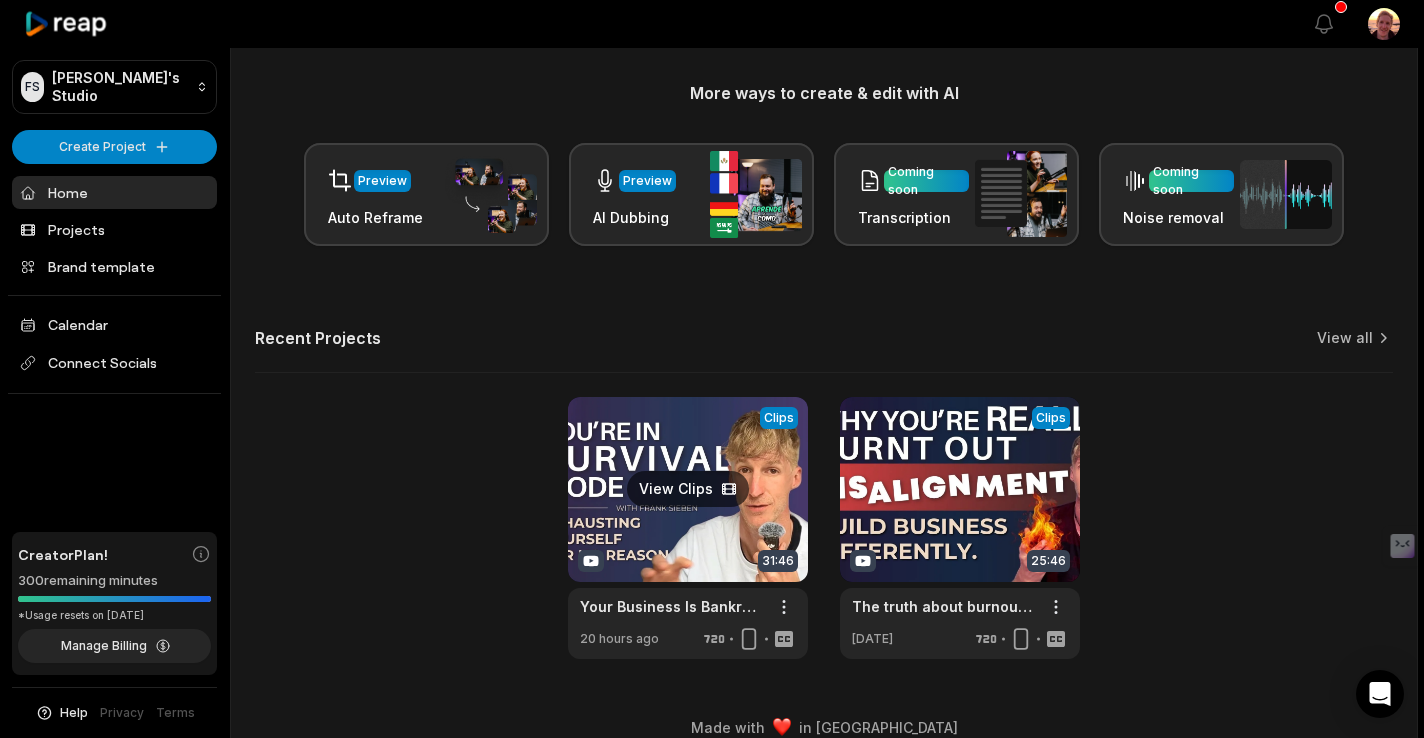 click at bounding box center [688, 528] 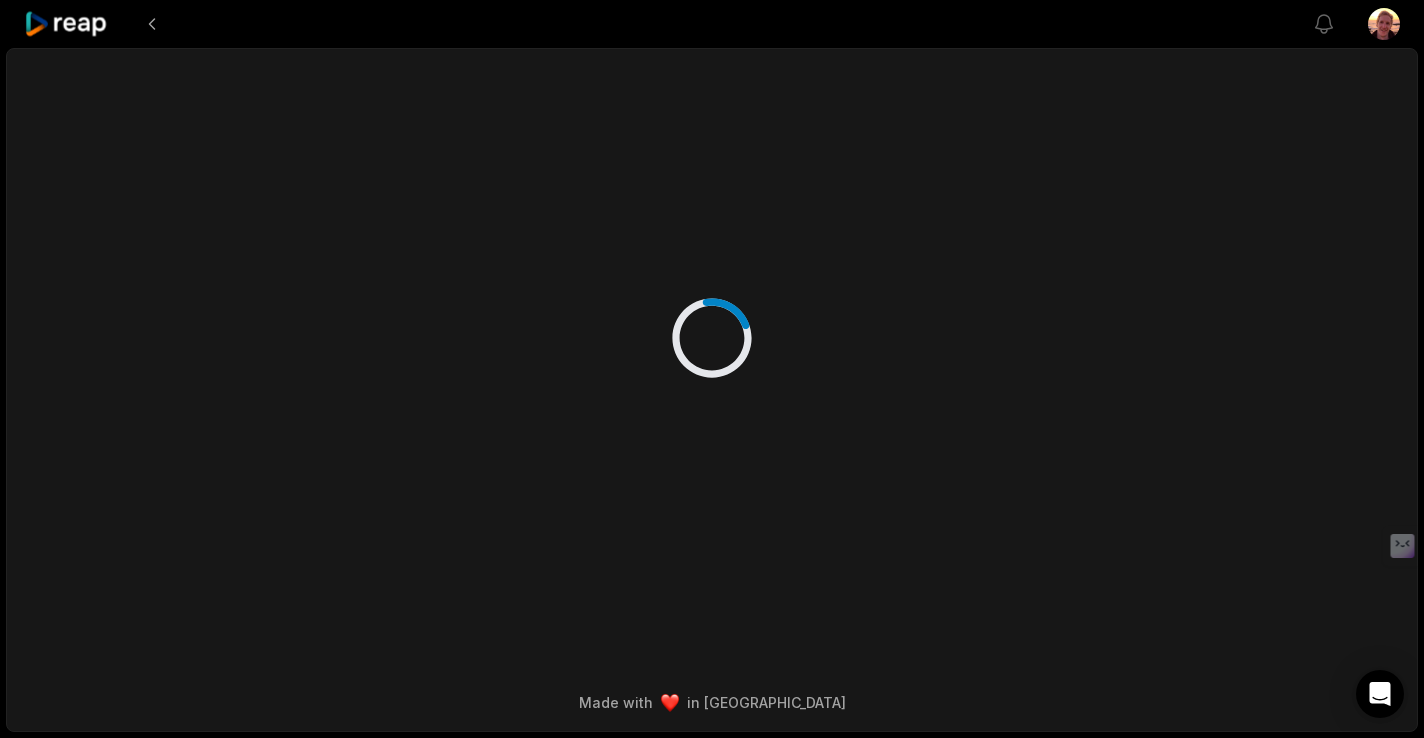 scroll, scrollTop: 0, scrollLeft: 0, axis: both 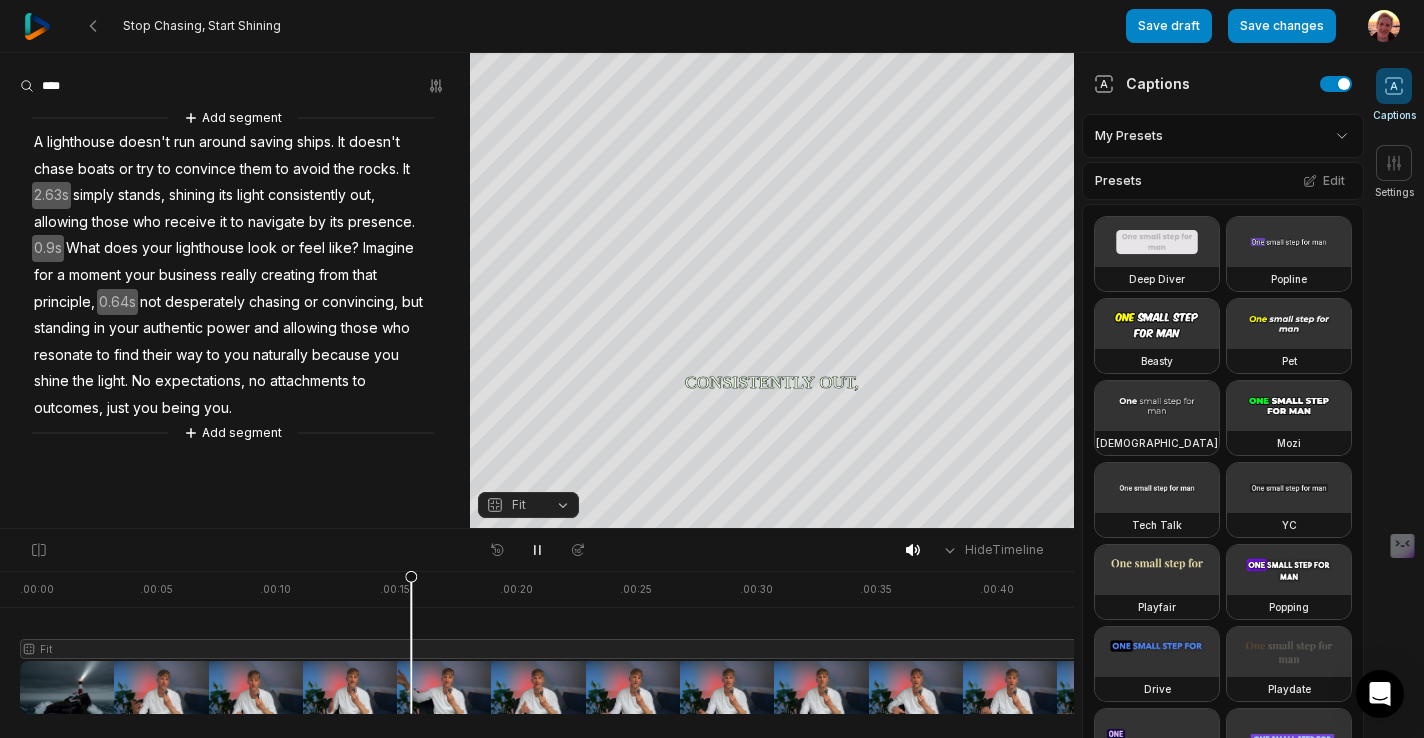 click 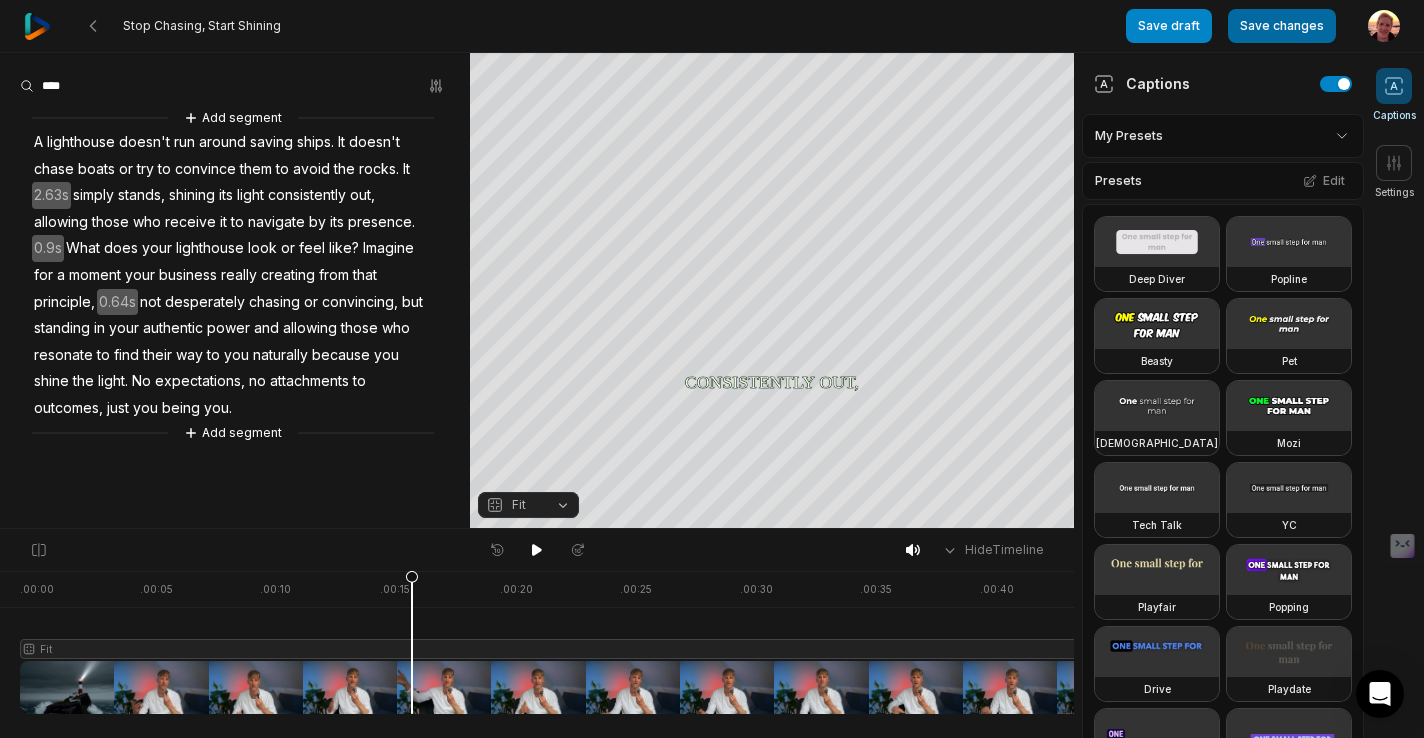click on "Save changes" at bounding box center (1282, 26) 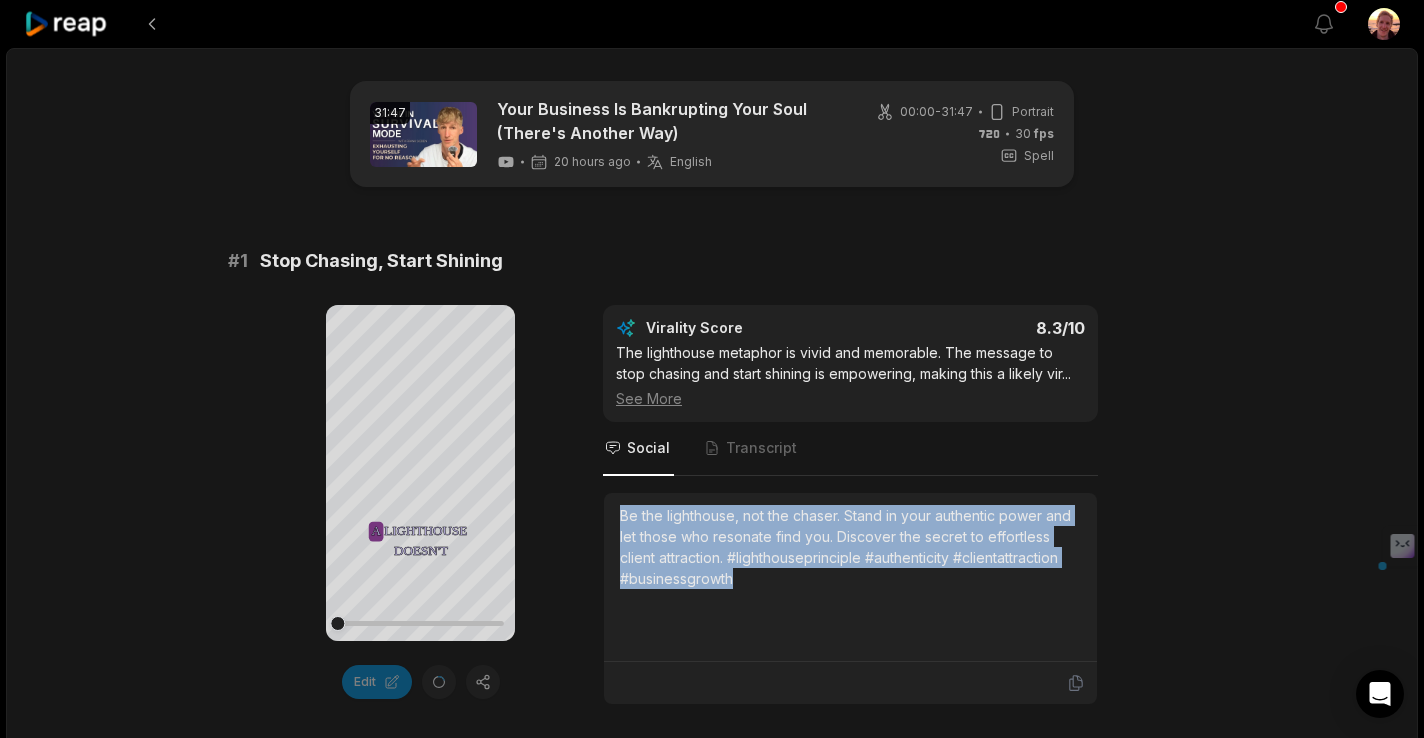 drag, startPoint x: 758, startPoint y: 586, endPoint x: 602, endPoint y: 521, distance: 169 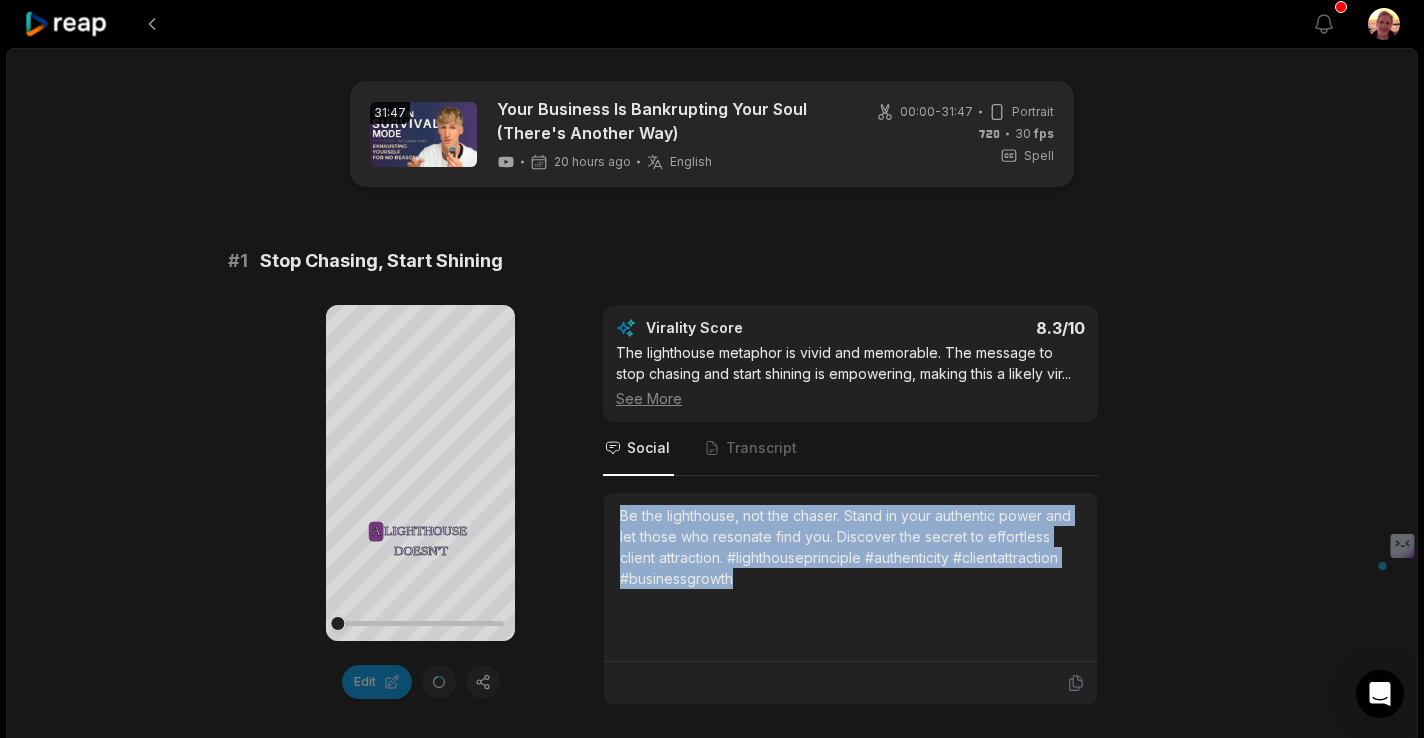 copy on "Be the lighthouse, not the chaser. Stand in your authentic power and let those who resonate find you. Discover the secret to effortless client attraction. #lighthouseprinciple #authenticity #clientattraction #businessgrowth" 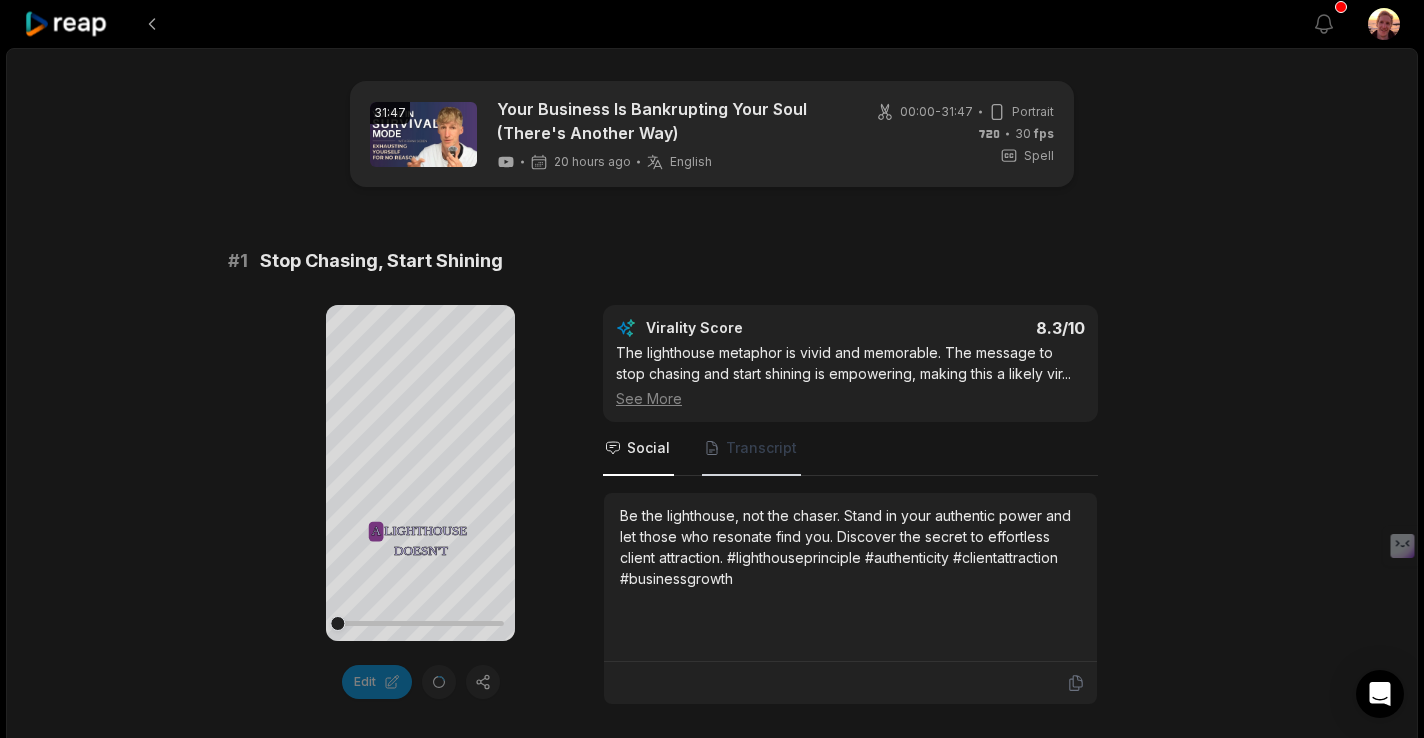 click on "Transcript" at bounding box center [761, 448] 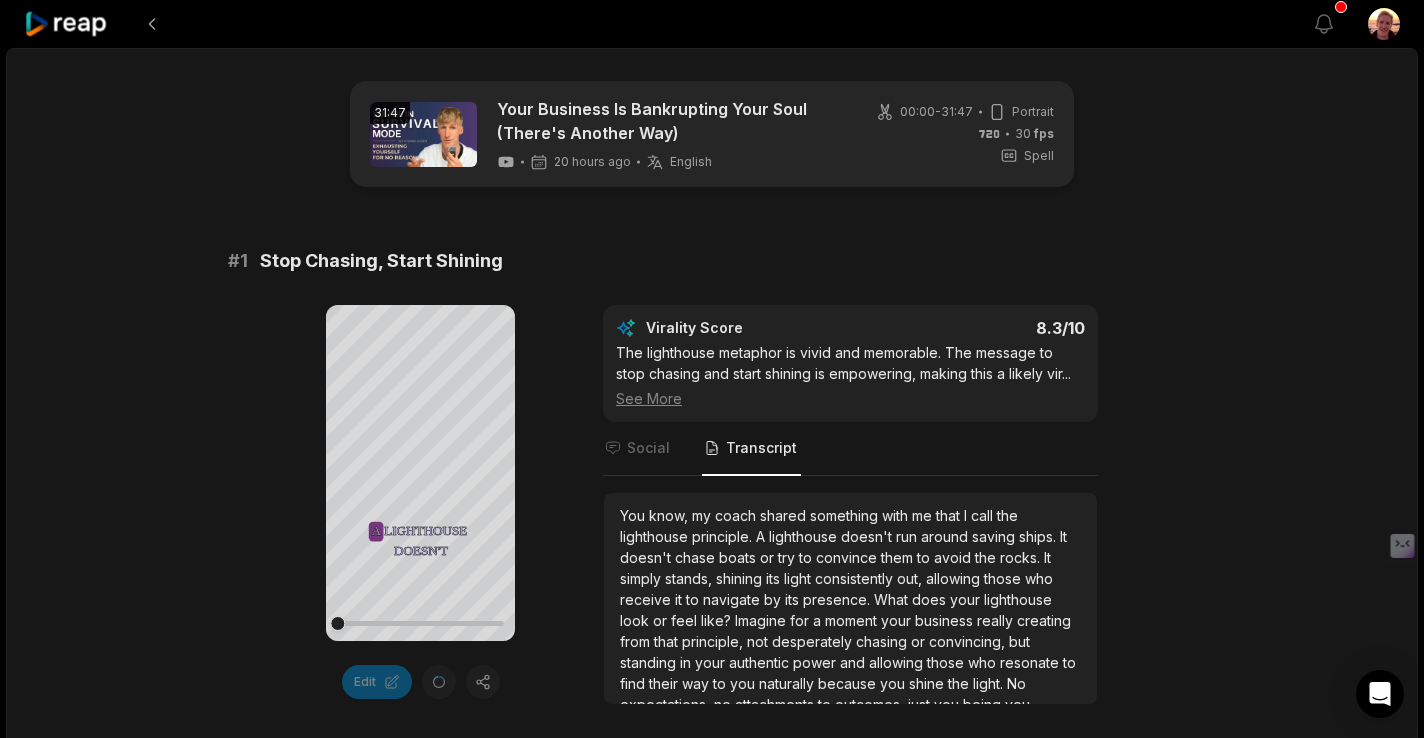 scroll, scrollTop: 11, scrollLeft: 0, axis: vertical 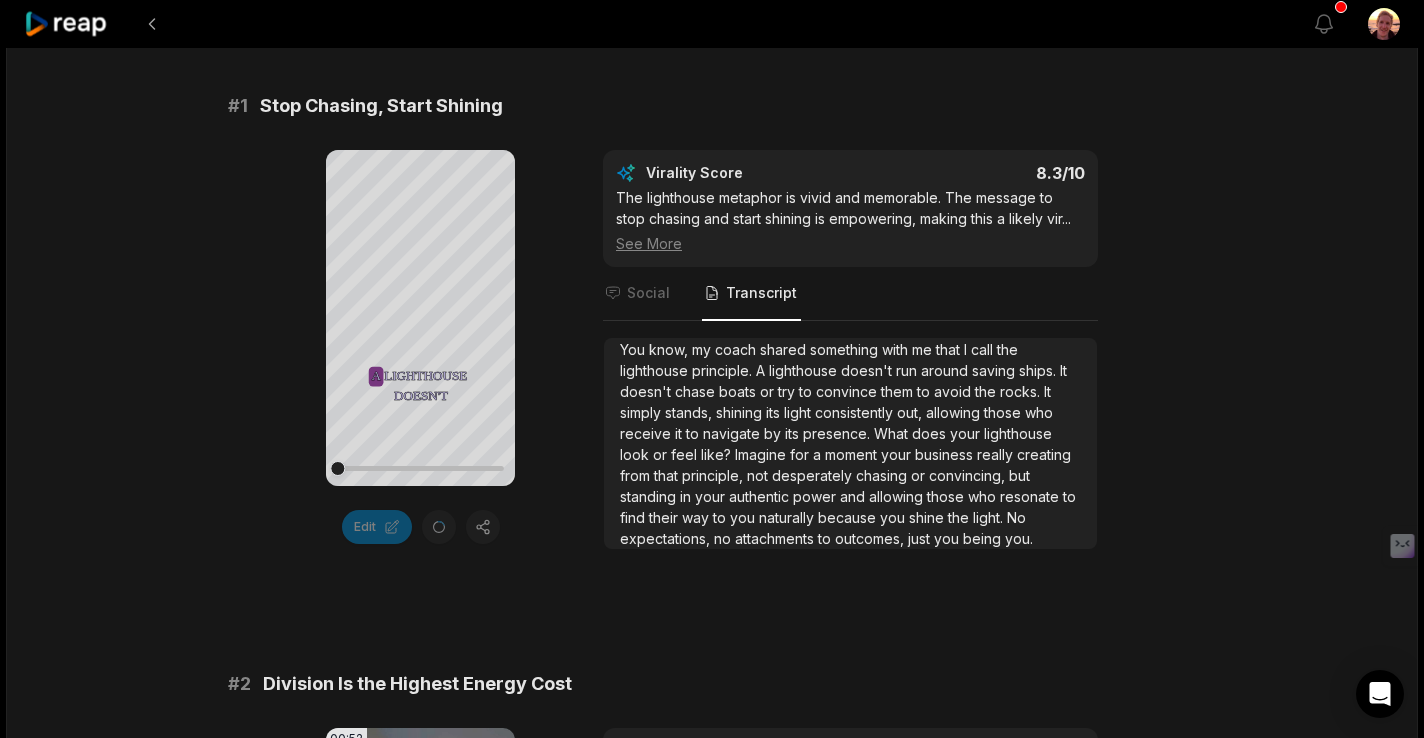 click on "who" at bounding box center (984, 496) 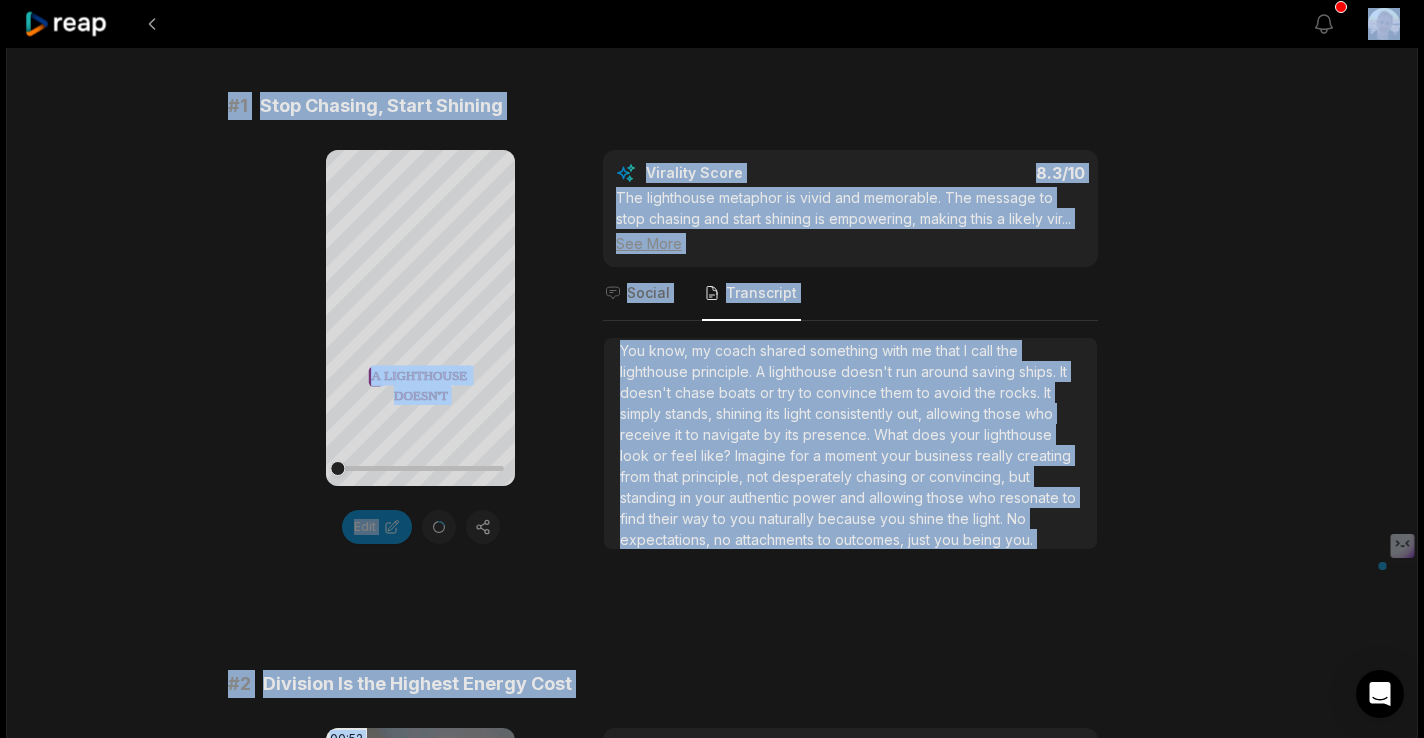 click on "who" at bounding box center [984, 497] 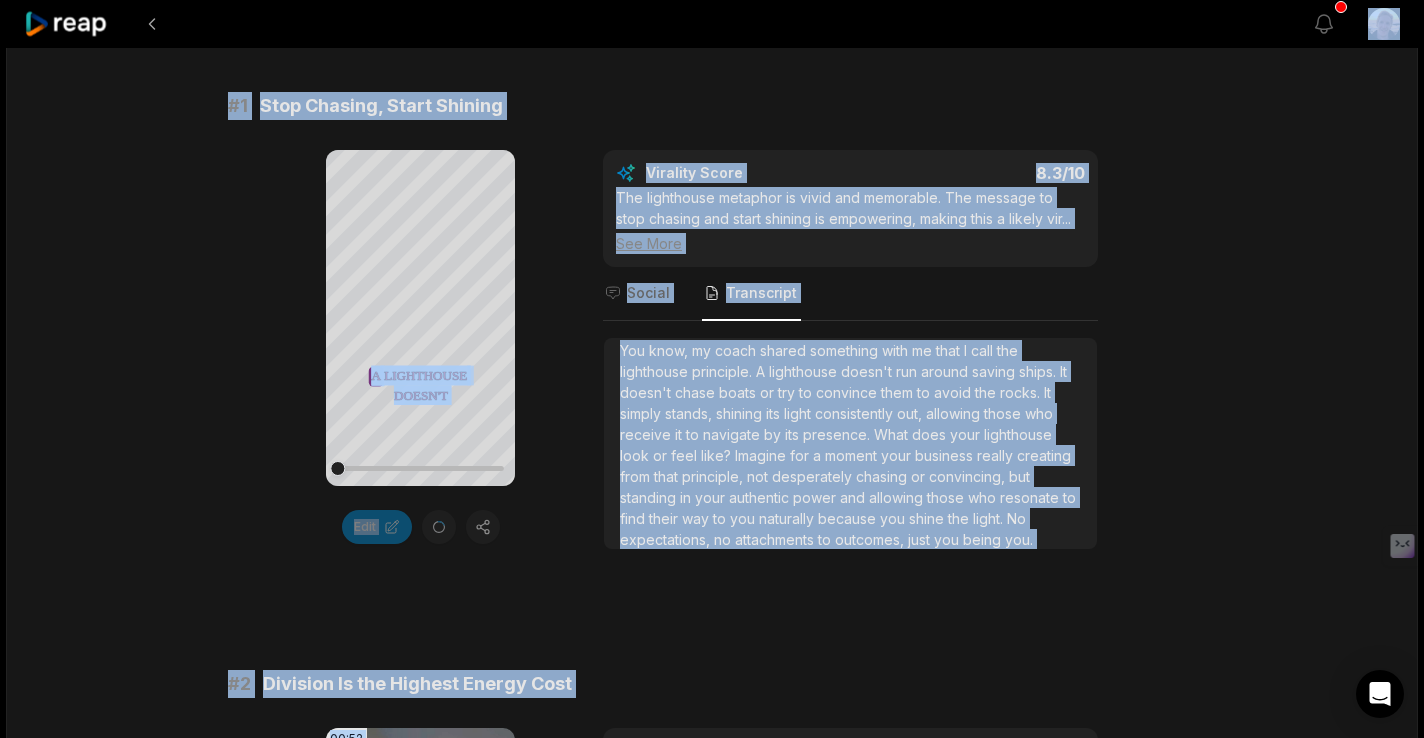 click on "who" at bounding box center (984, 497) 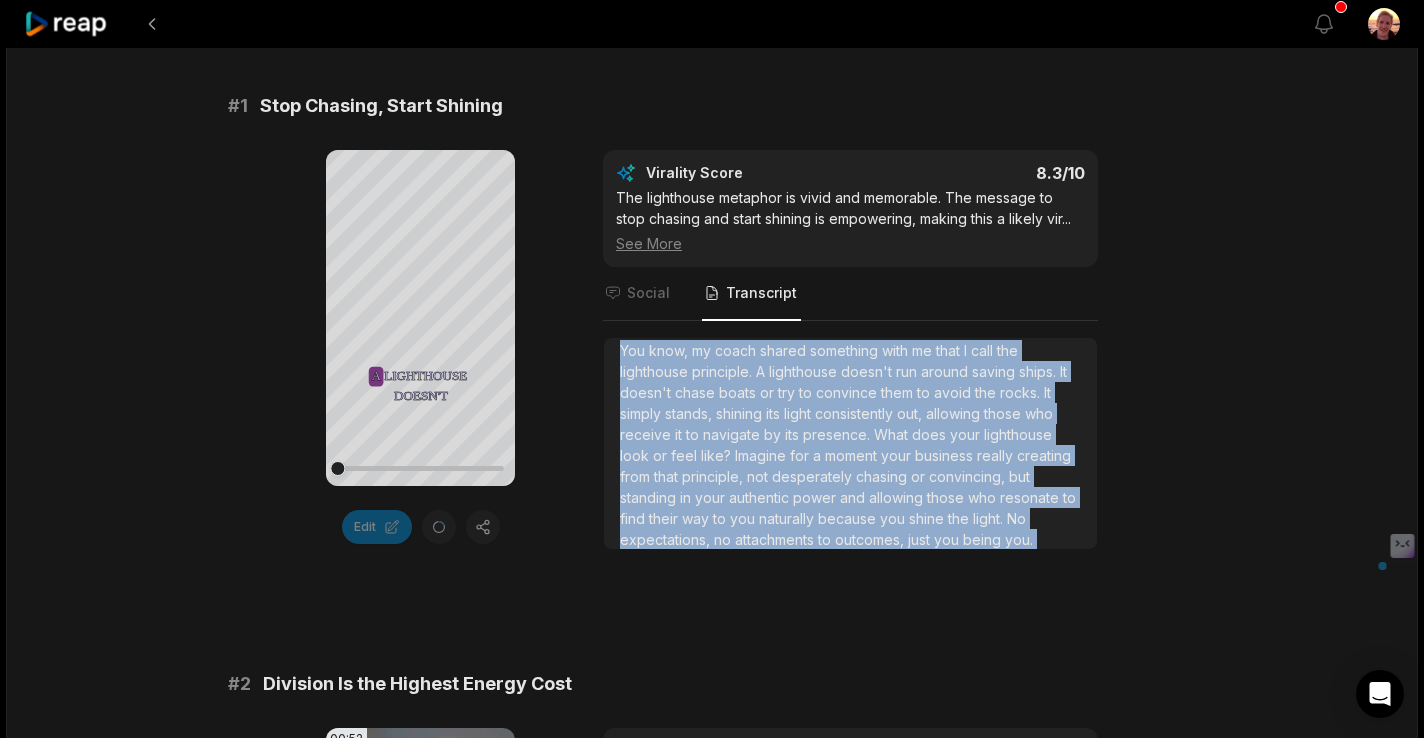 click 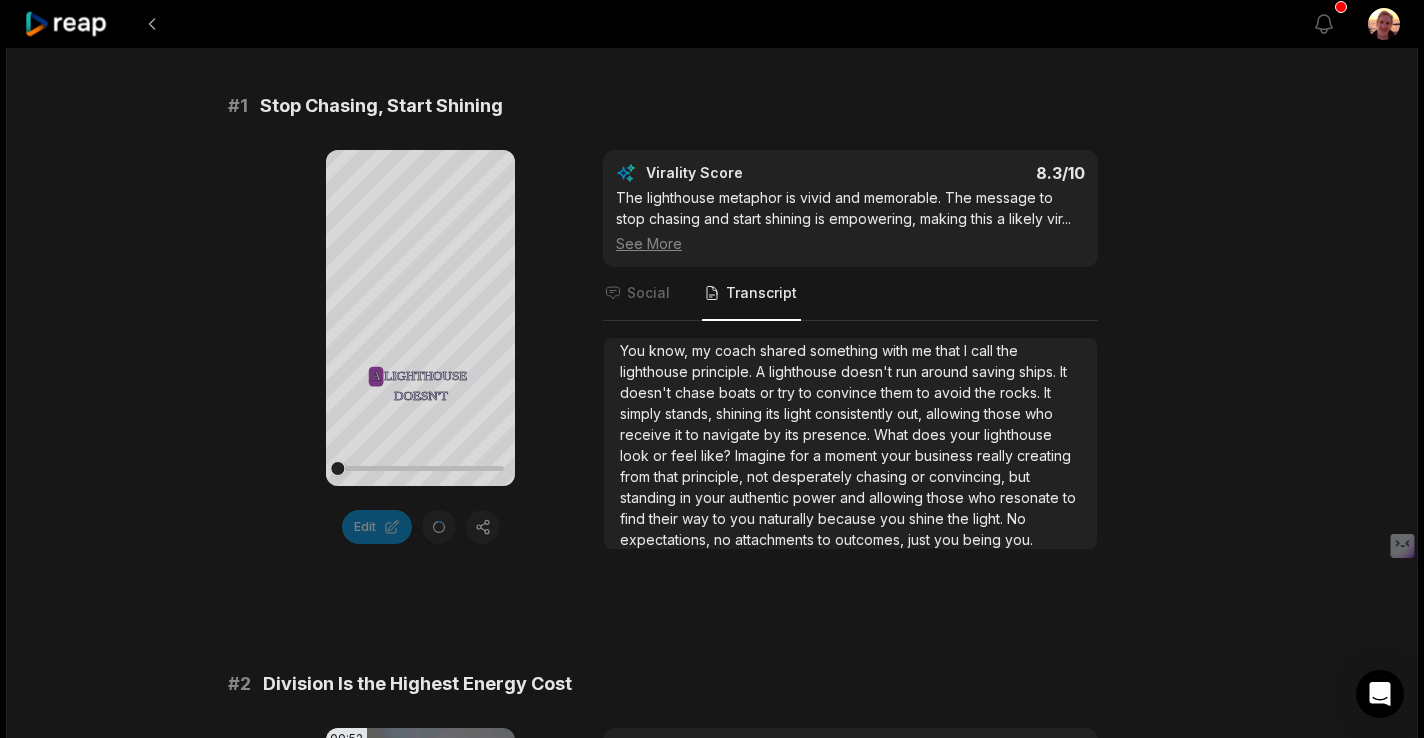 click 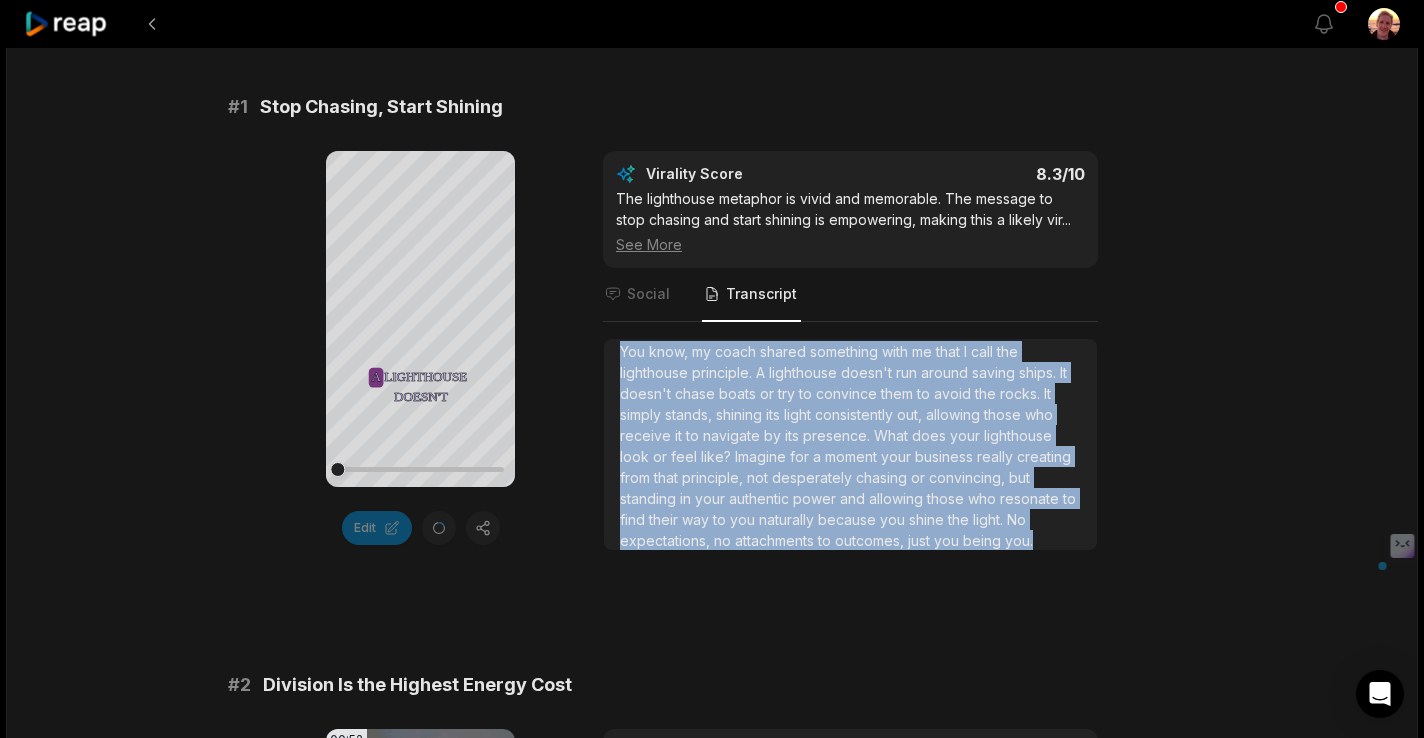 scroll, scrollTop: 11, scrollLeft: 0, axis: vertical 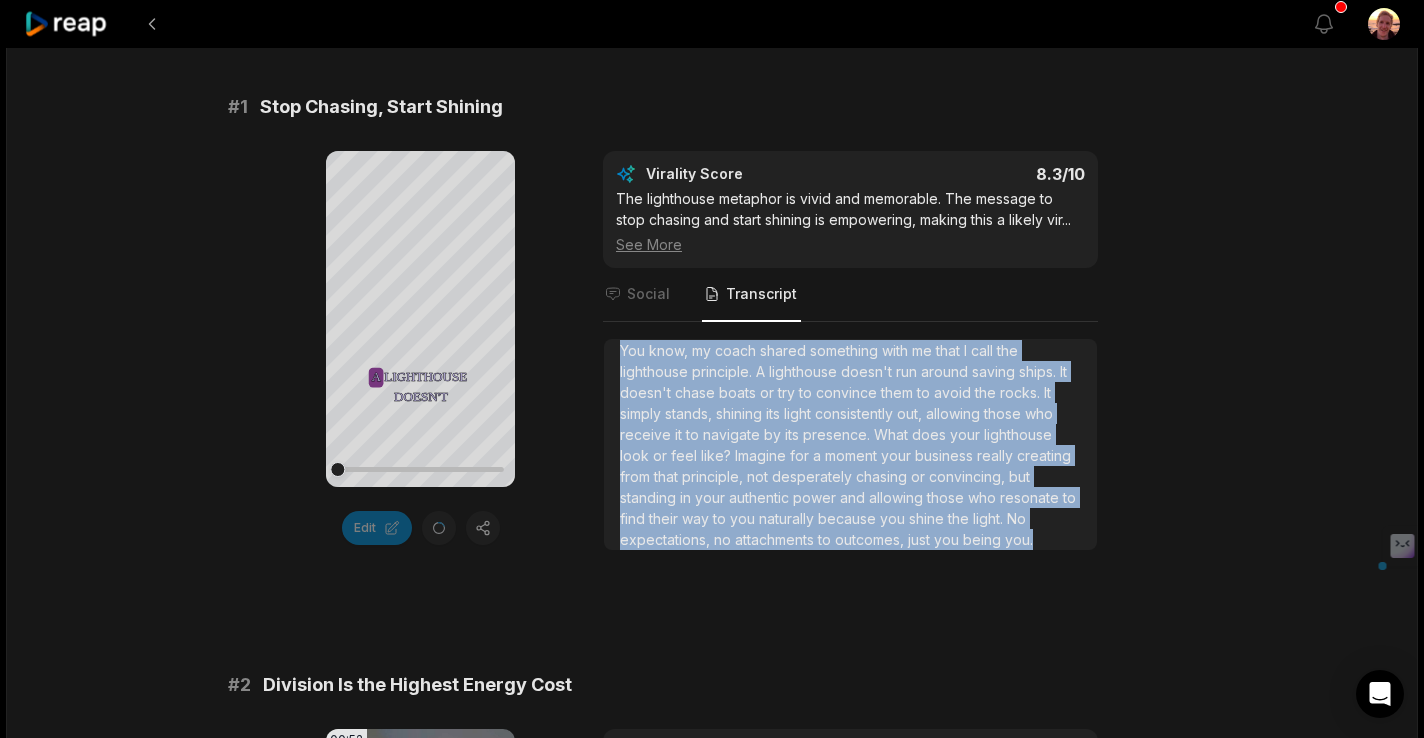 drag, startPoint x: 621, startPoint y: 348, endPoint x: 940, endPoint y: 545, distance: 374.92667 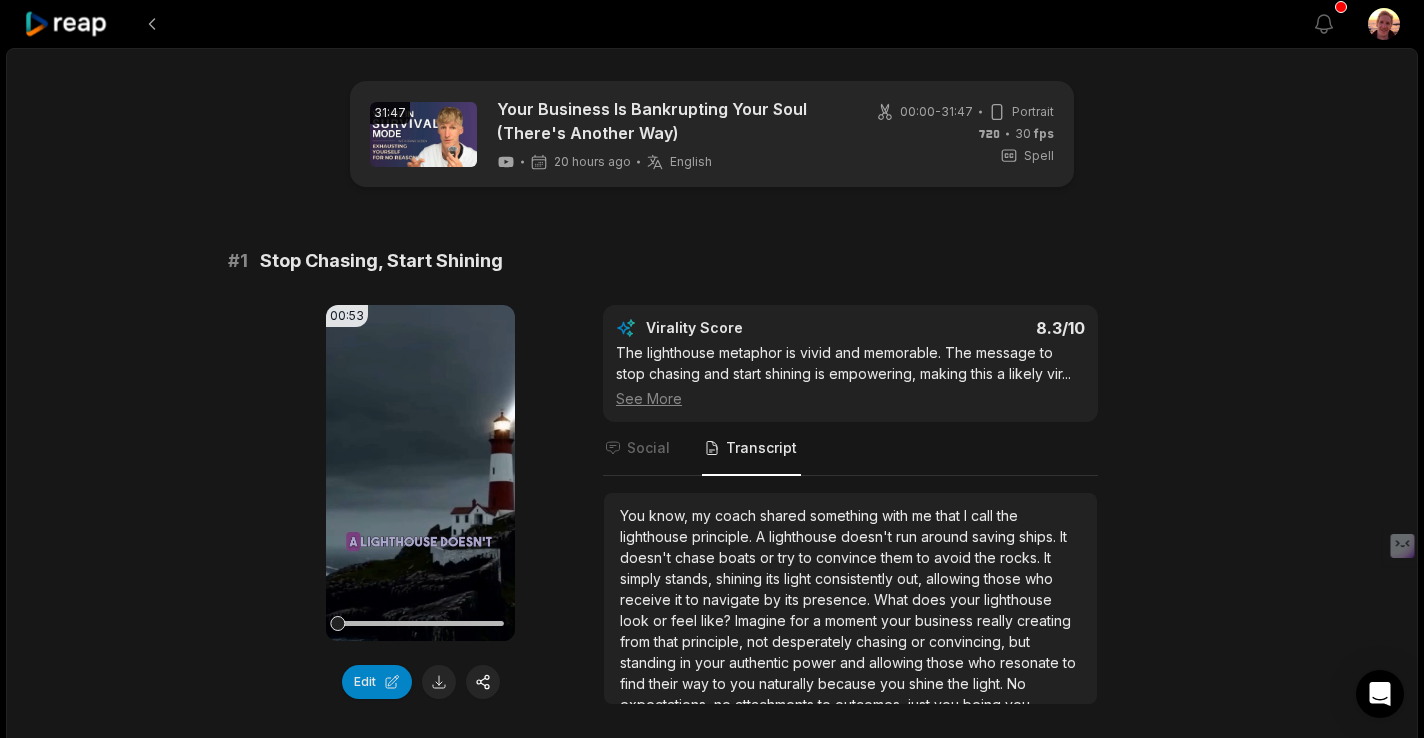 scroll, scrollTop: 154, scrollLeft: 0, axis: vertical 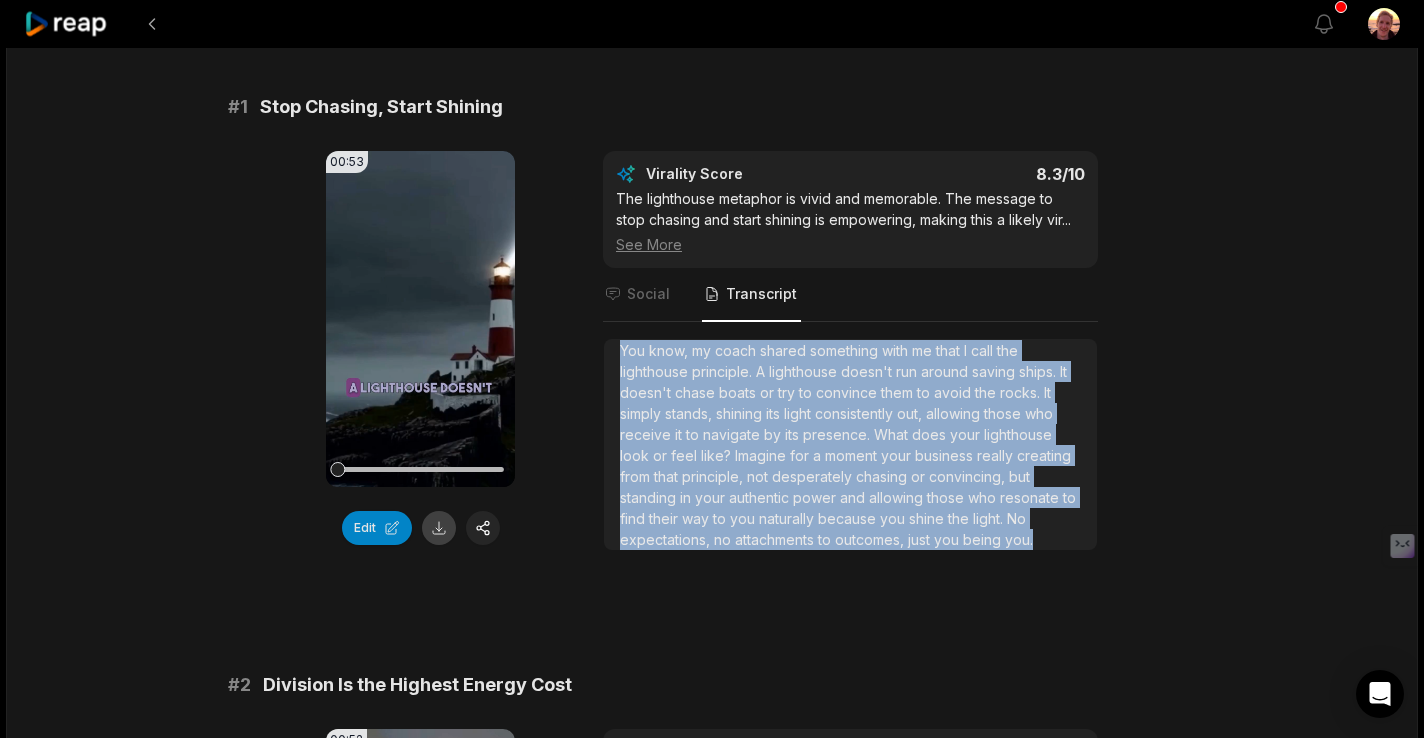 click at bounding box center (439, 528) 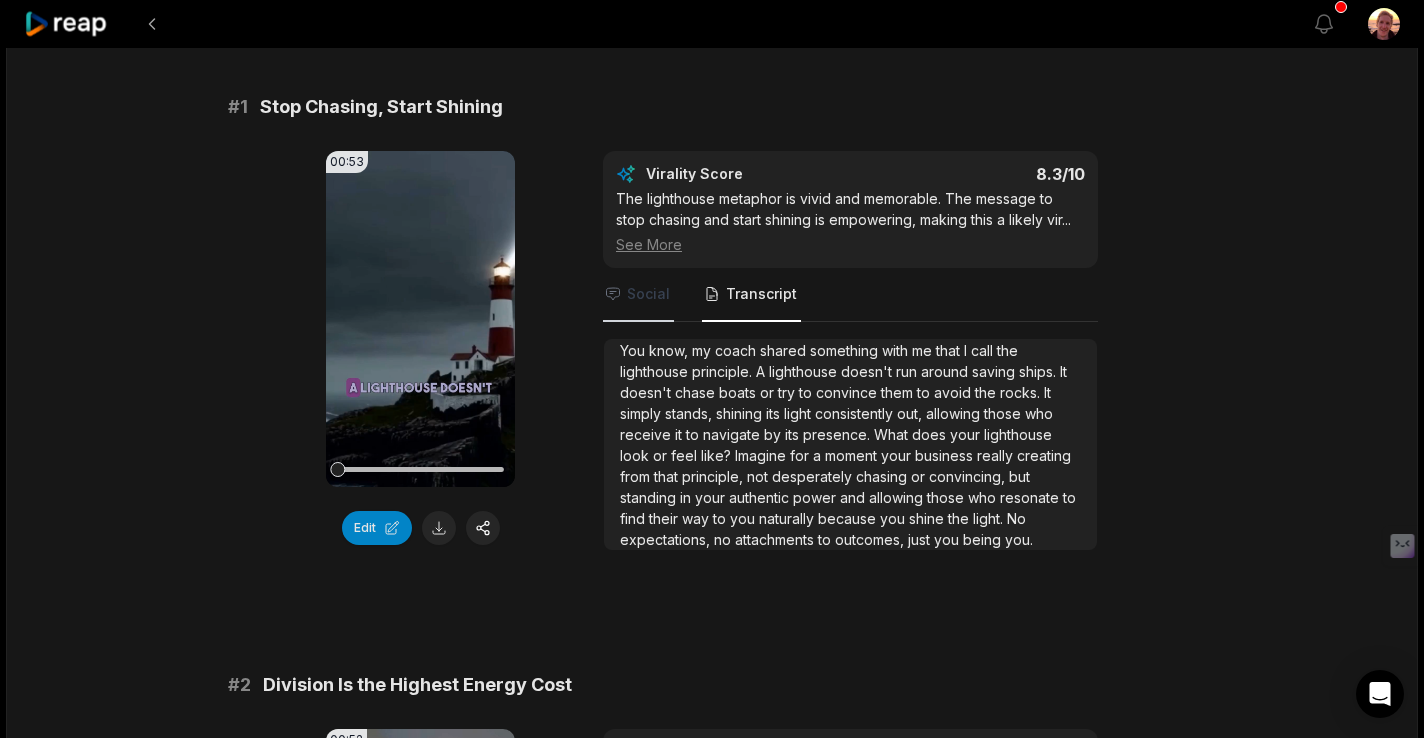 click on "Social" at bounding box center (648, 294) 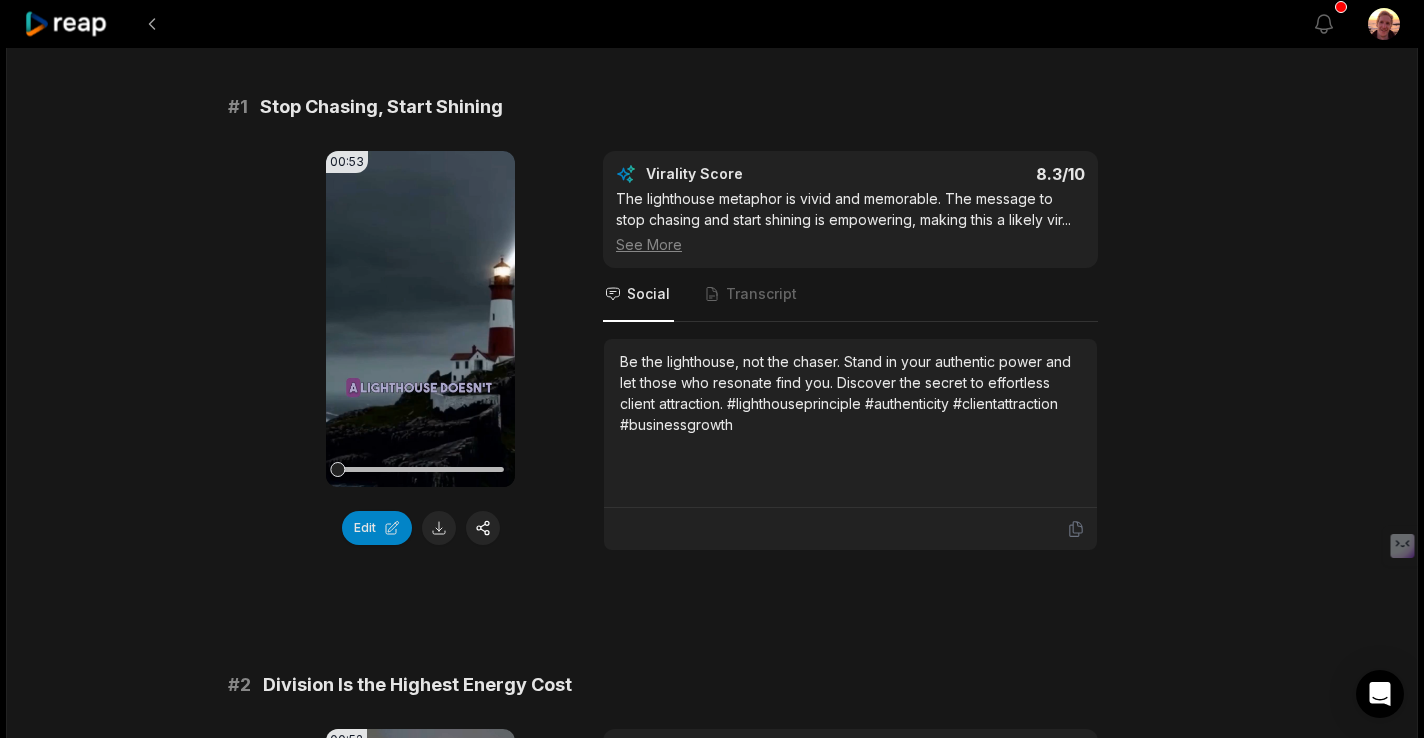 scroll, scrollTop: 0, scrollLeft: 0, axis: both 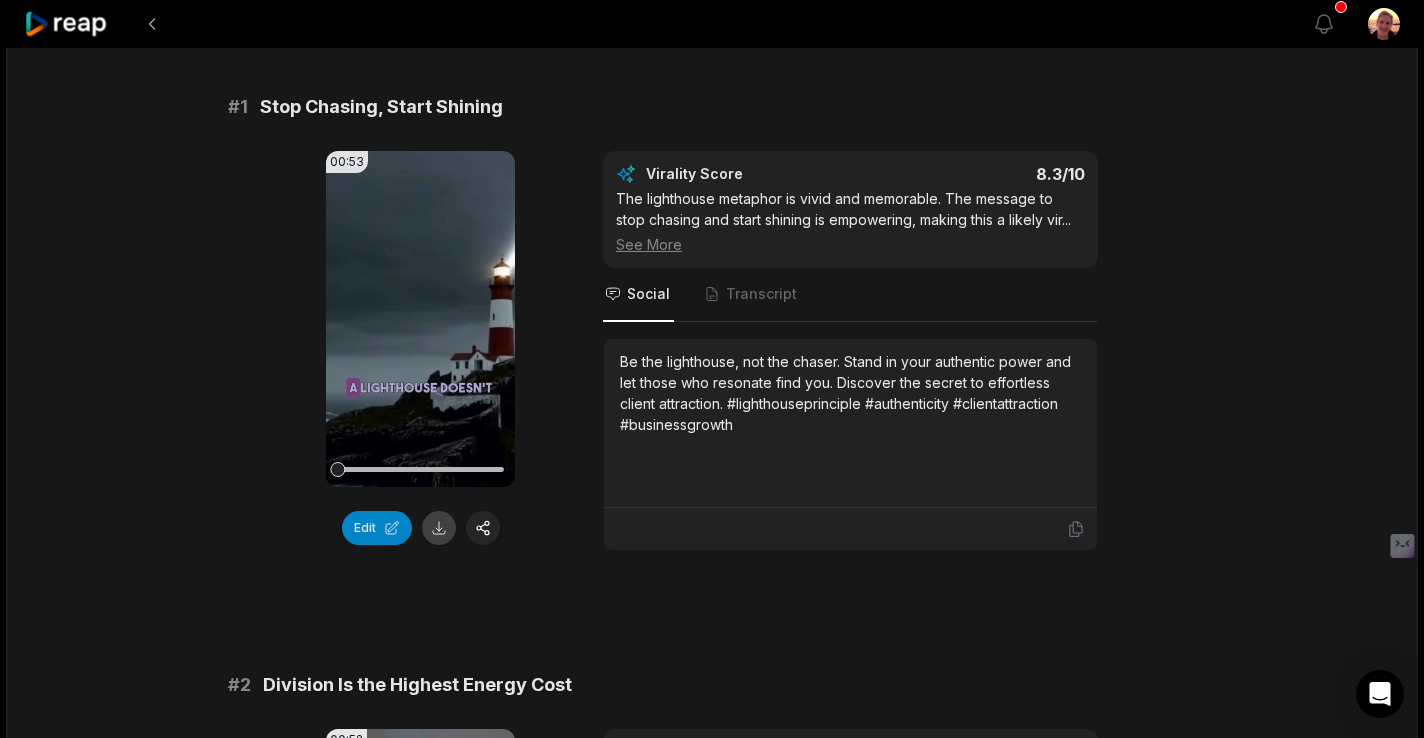 click at bounding box center [439, 528] 